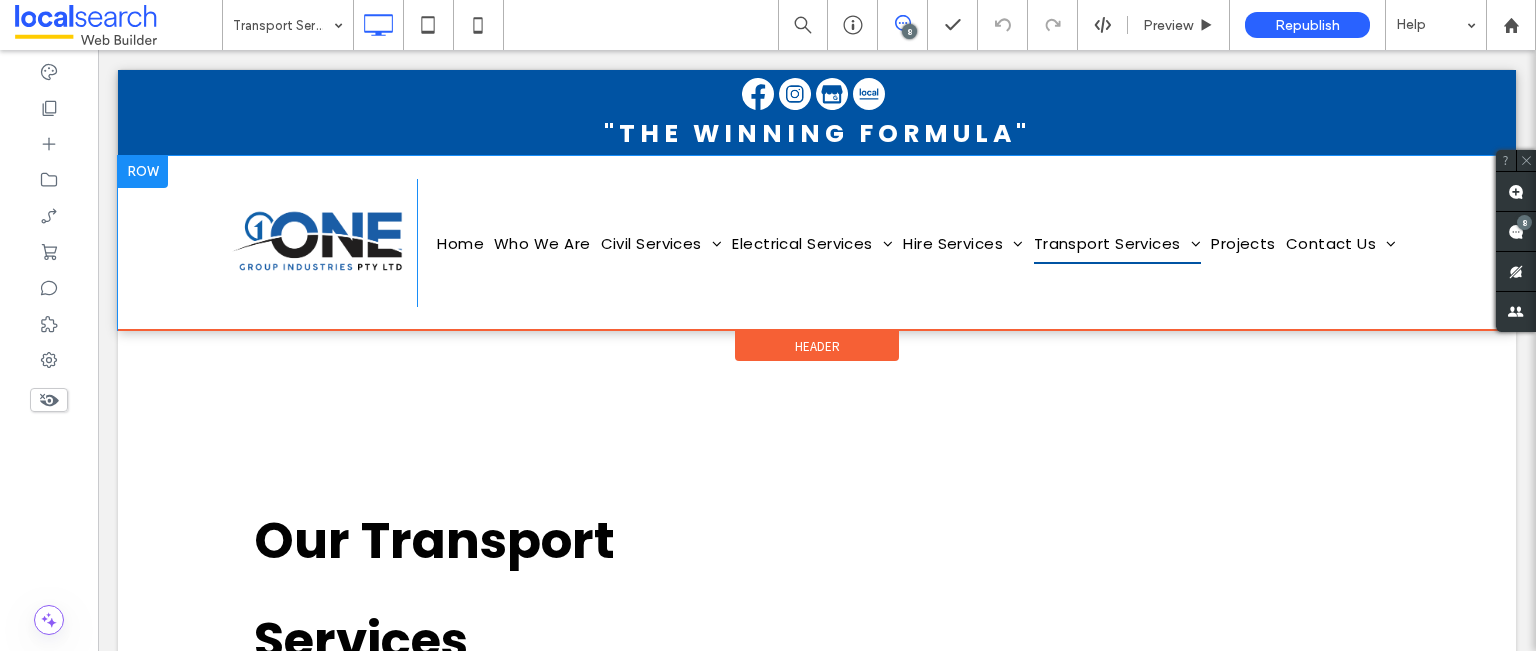scroll, scrollTop: 0, scrollLeft: 0, axis: both 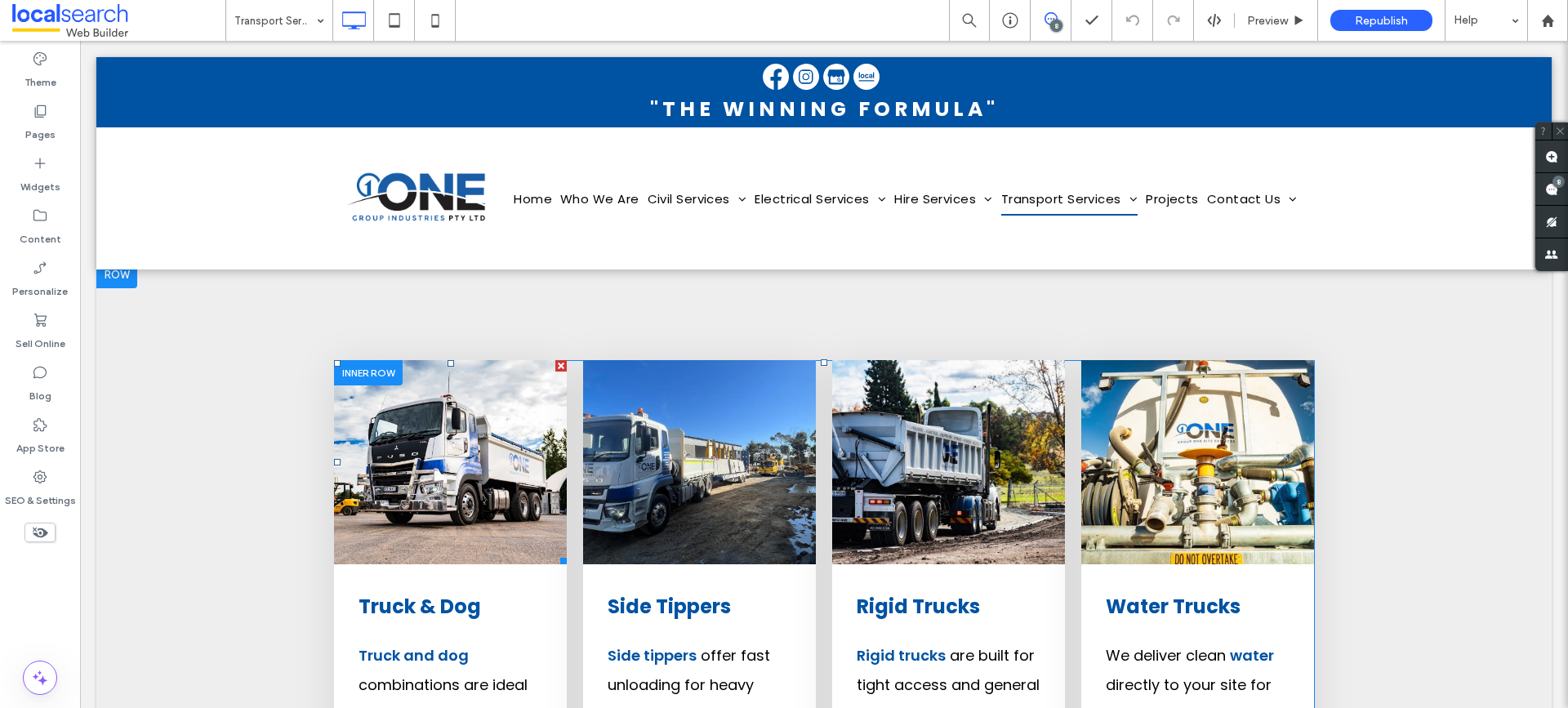 click at bounding box center (450, 462) 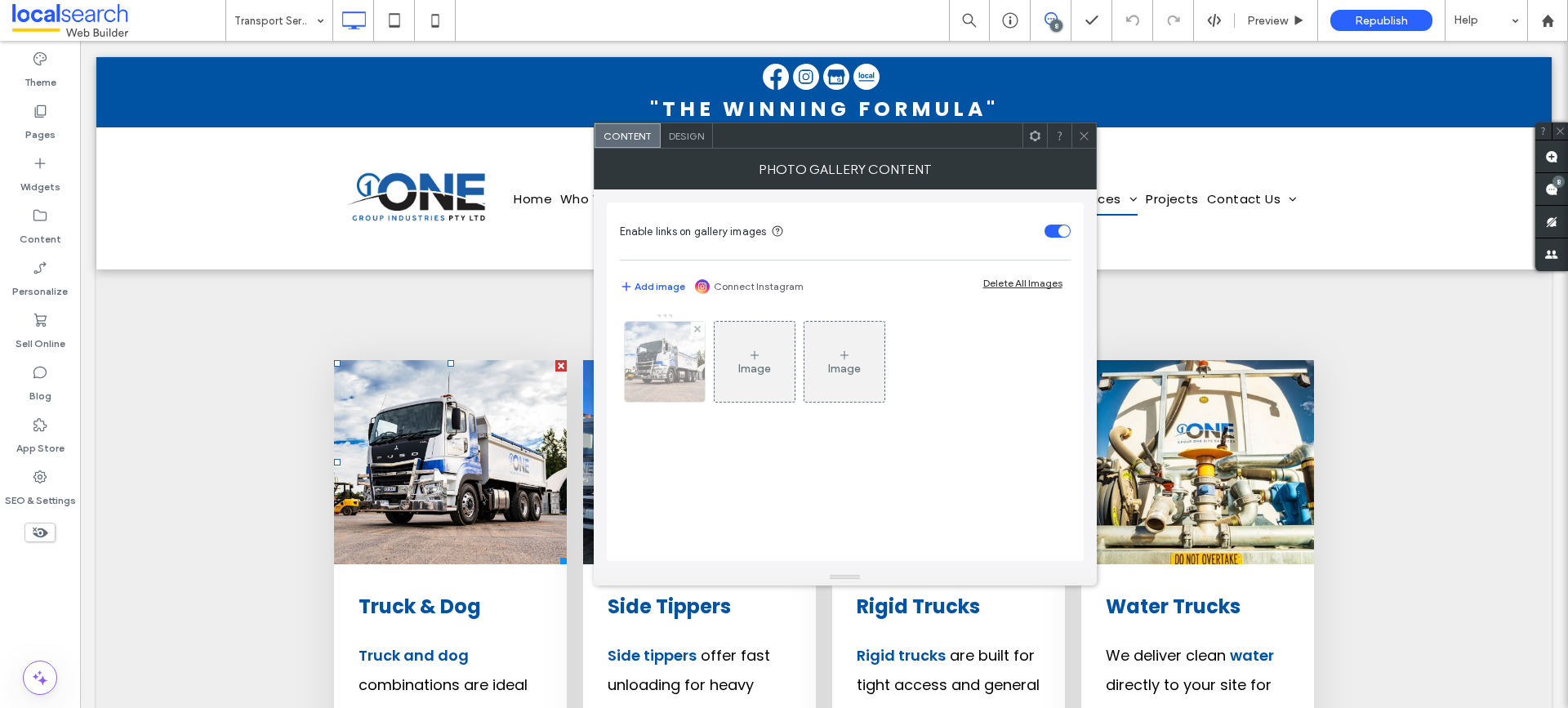 click at bounding box center (665, 362) 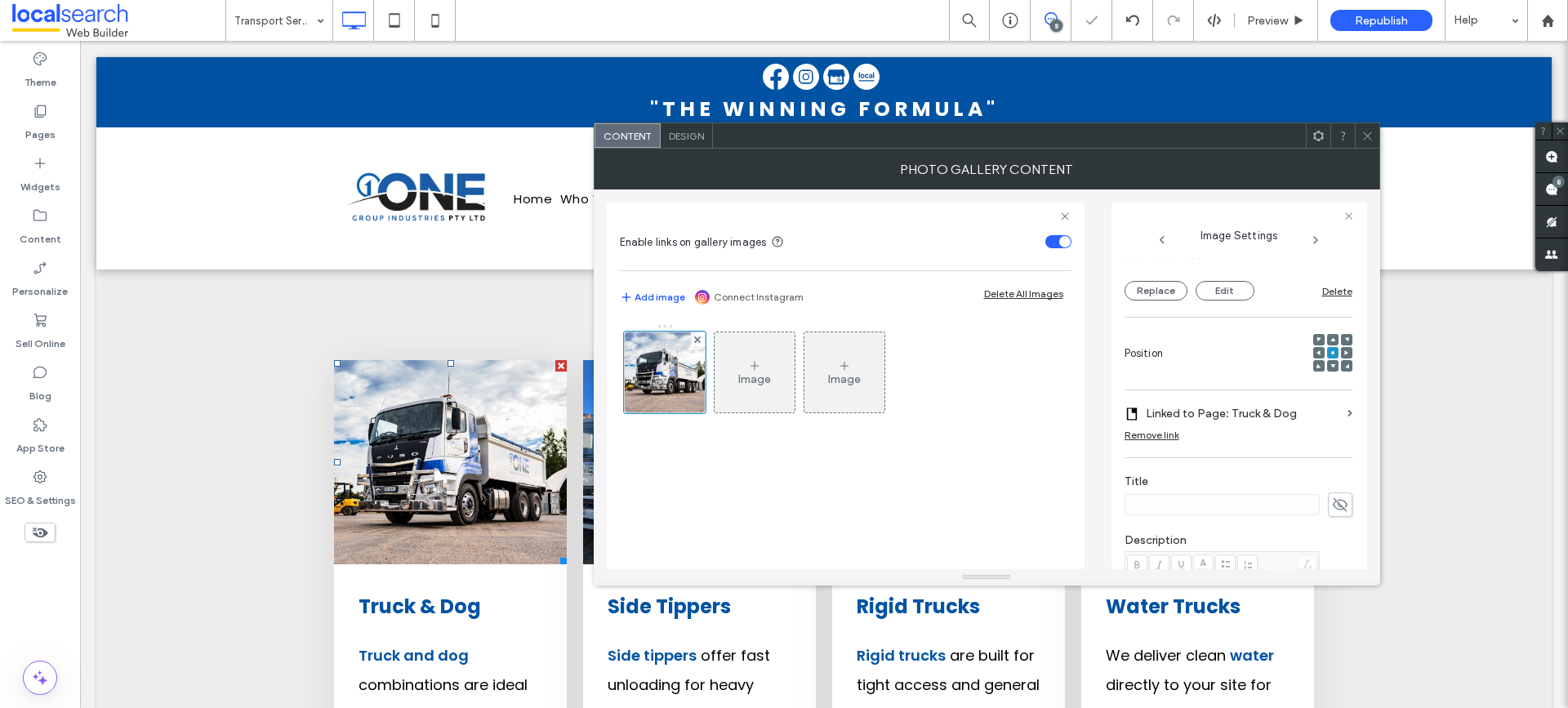 scroll, scrollTop: 481, scrollLeft: 0, axis: vertical 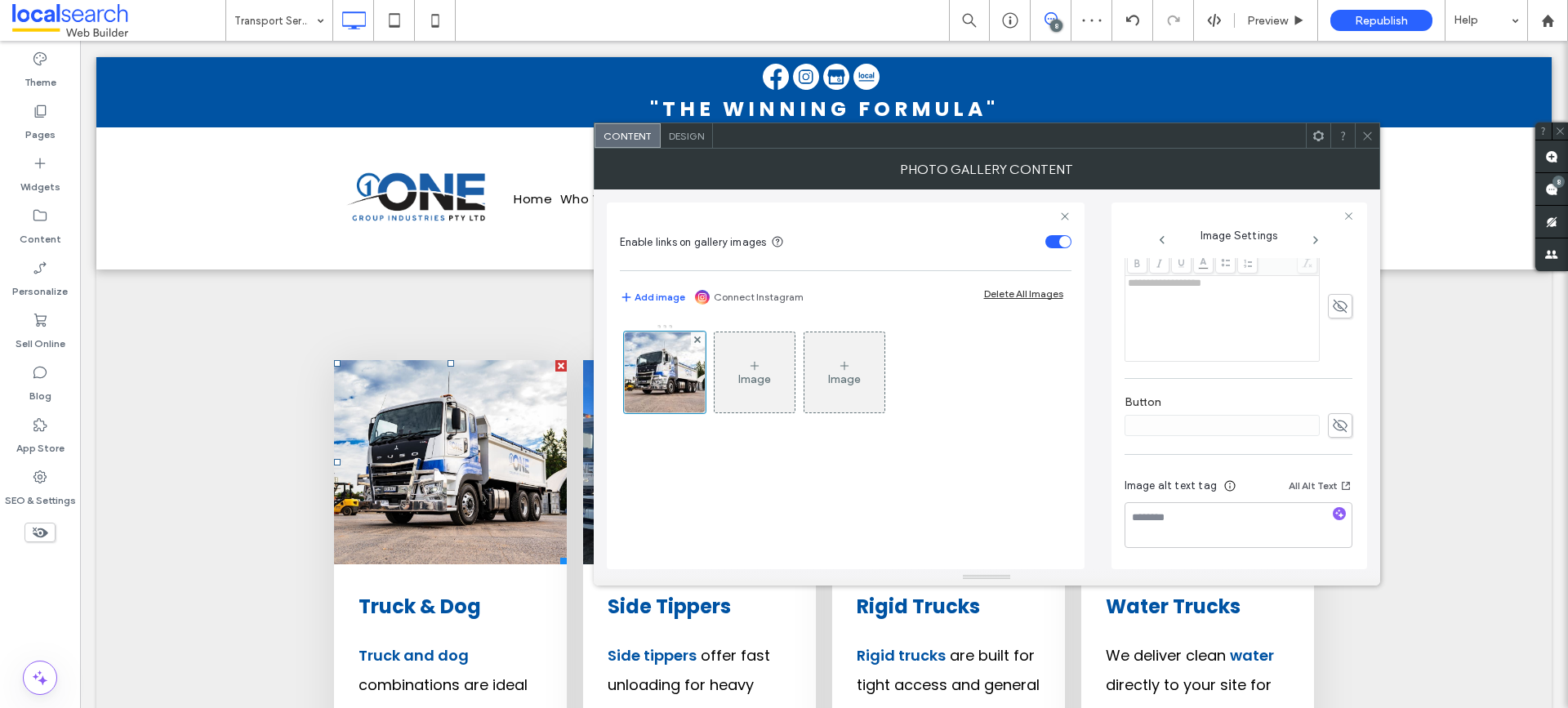 click 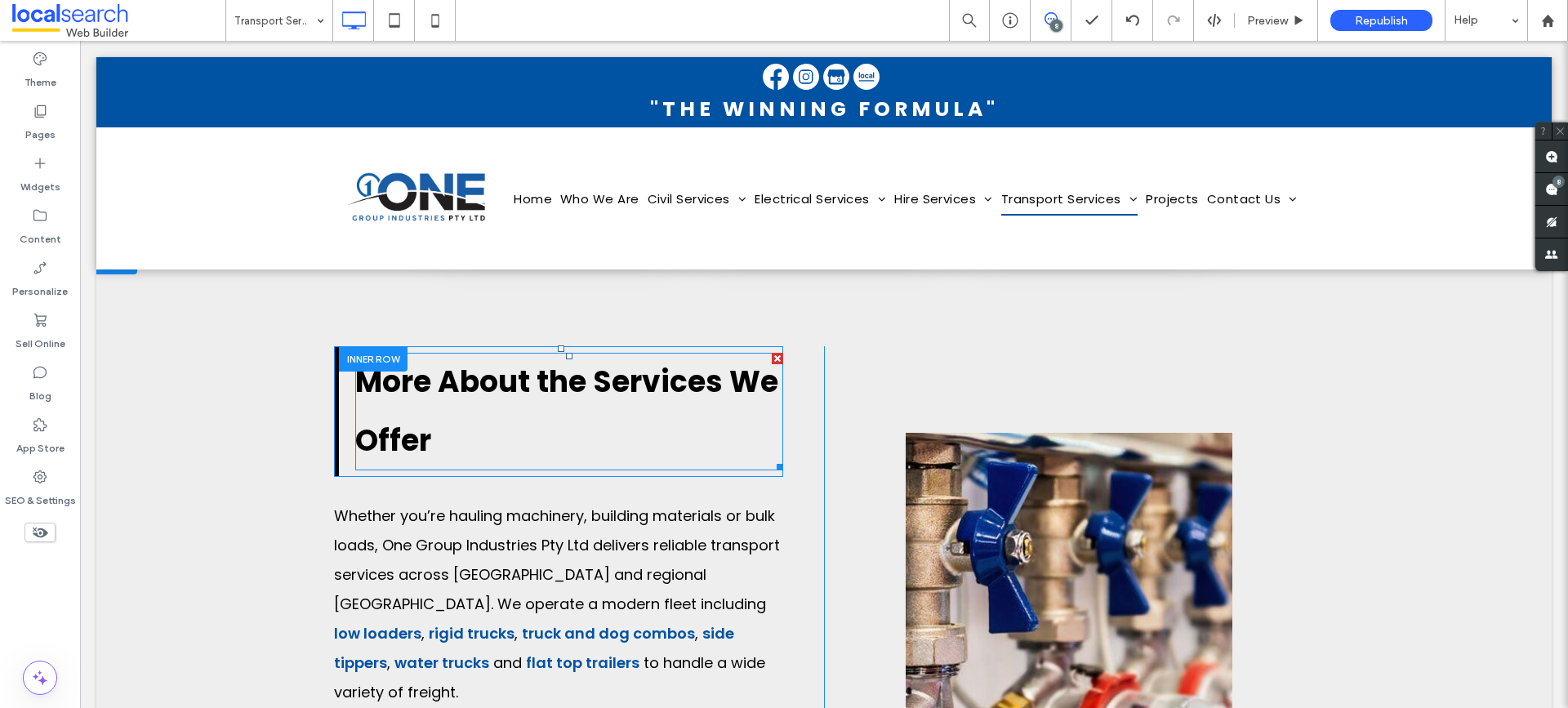 scroll, scrollTop: 2858, scrollLeft: 0, axis: vertical 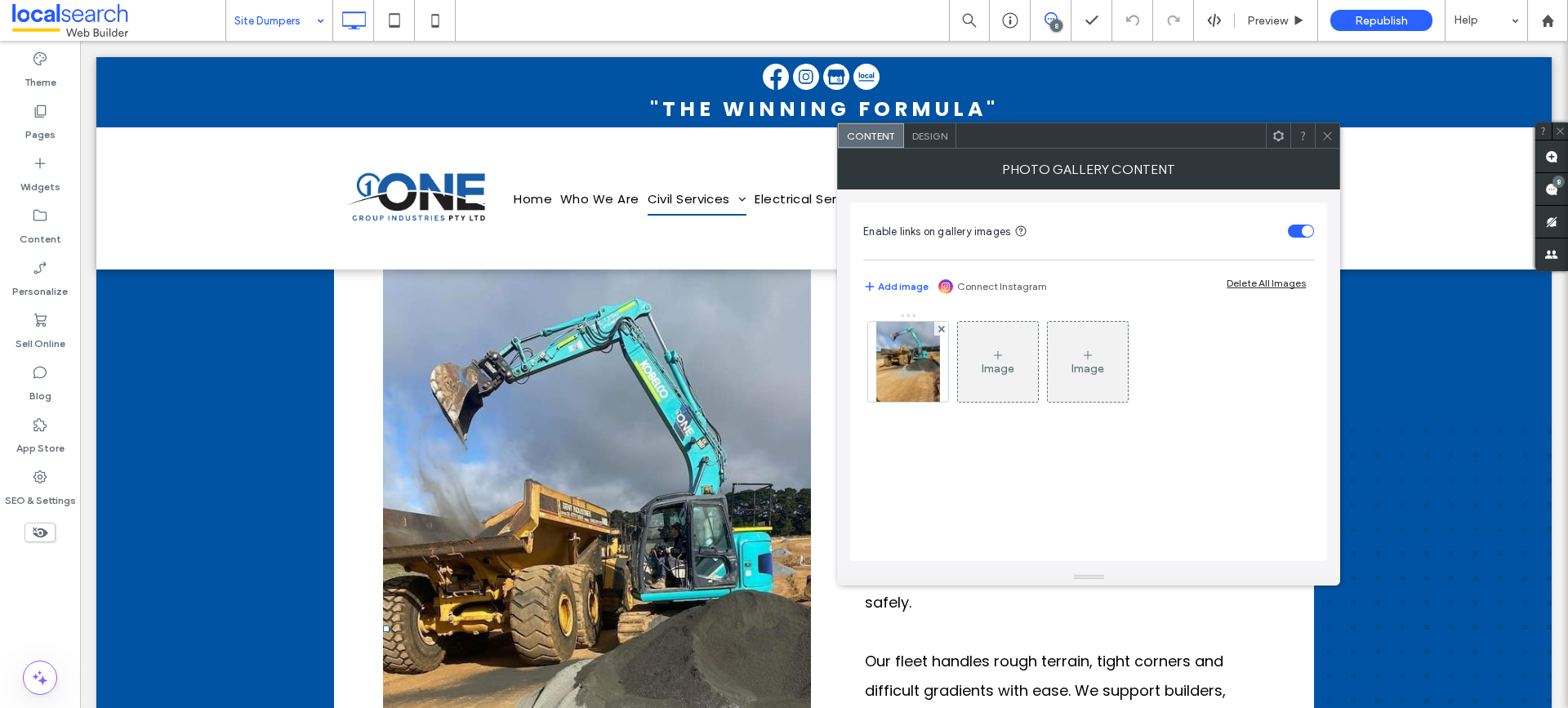 click at bounding box center [1327, 136] 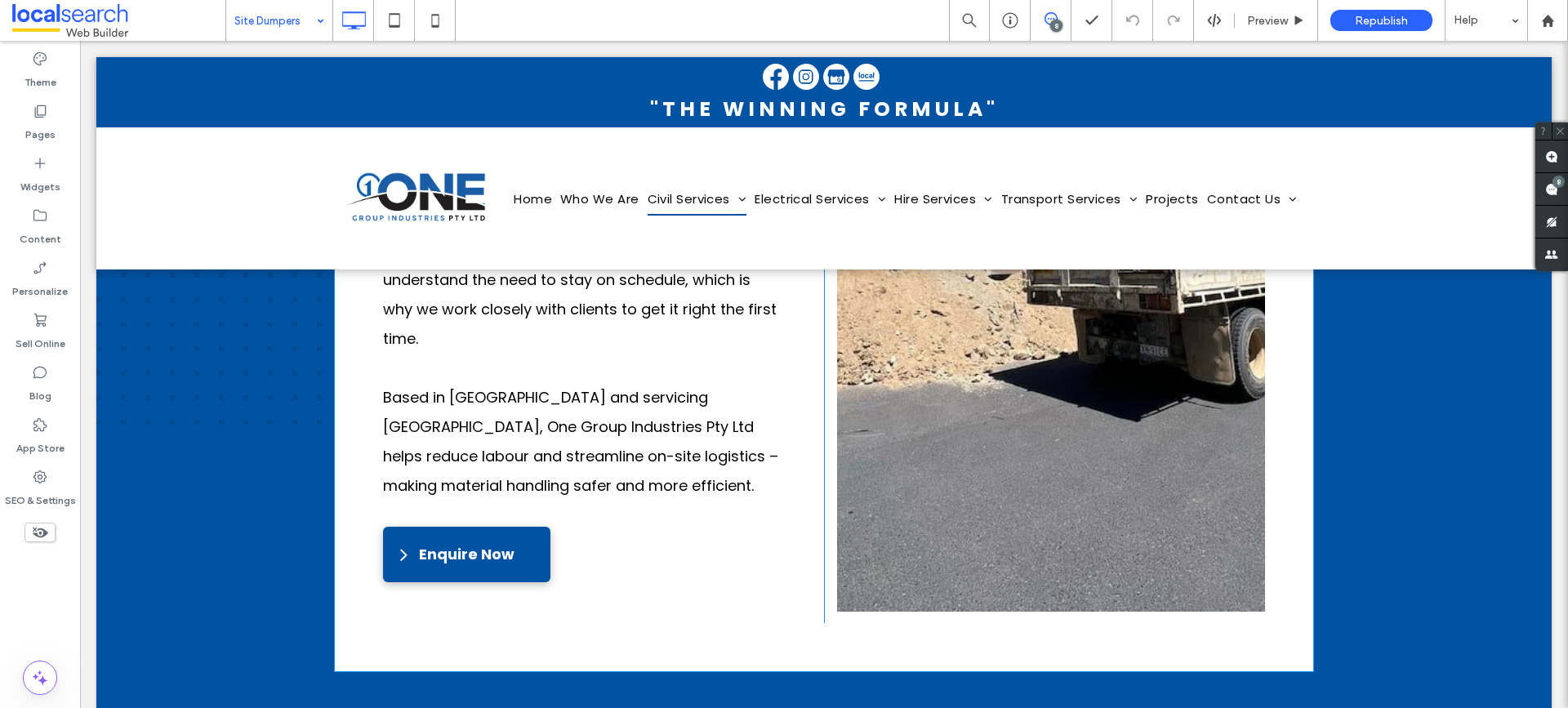 scroll, scrollTop: 2368, scrollLeft: 0, axis: vertical 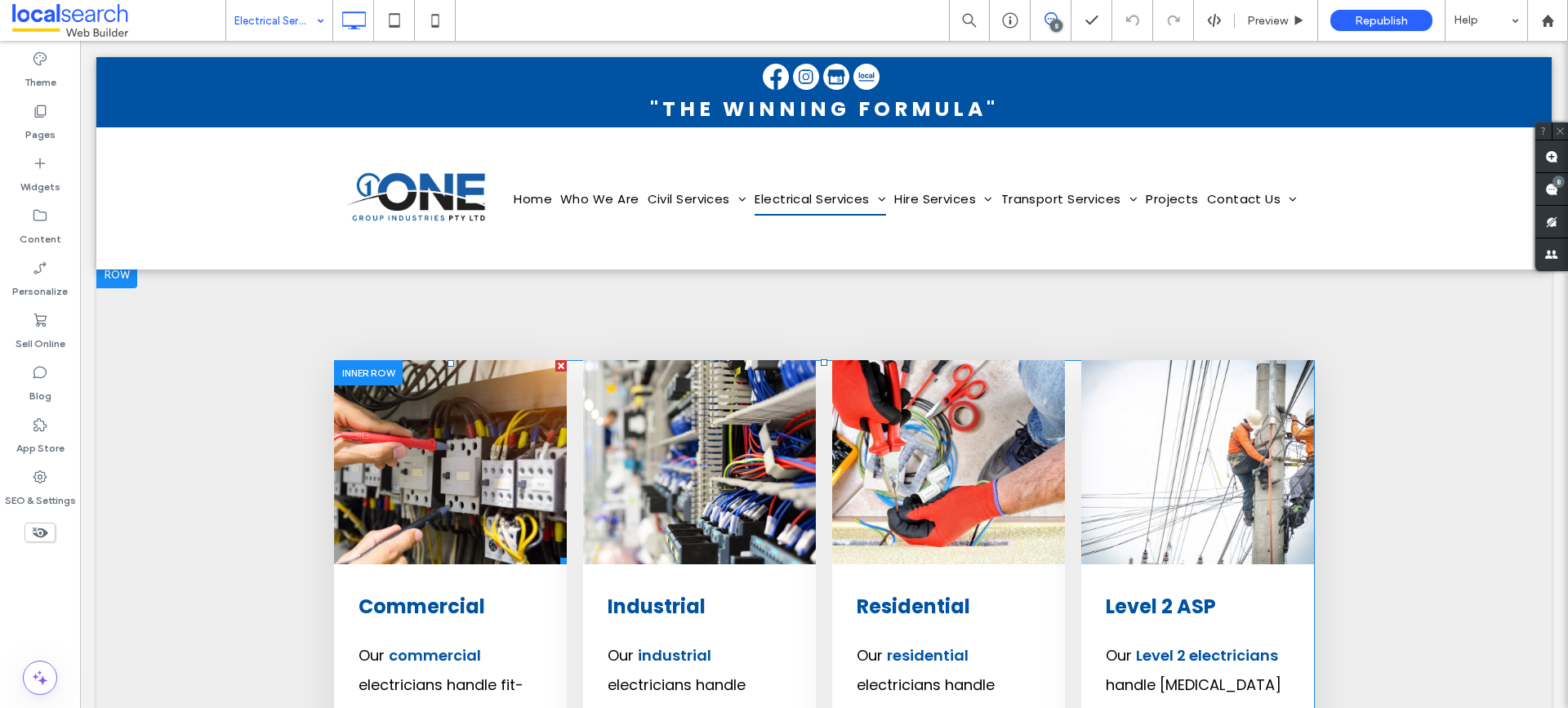 click at bounding box center (450, 462) 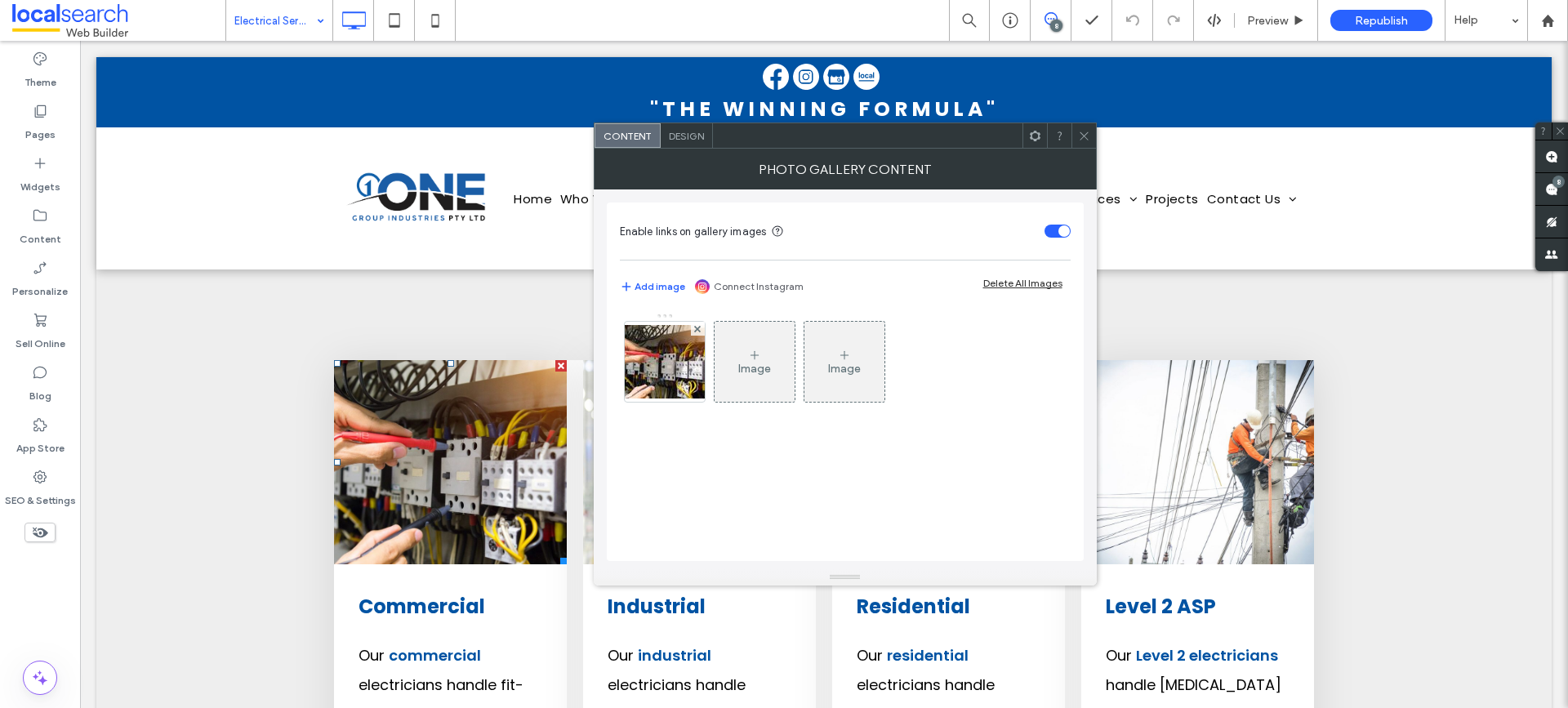 drag, startPoint x: 675, startPoint y: 364, endPoint x: 799, endPoint y: 417, distance: 134.85177 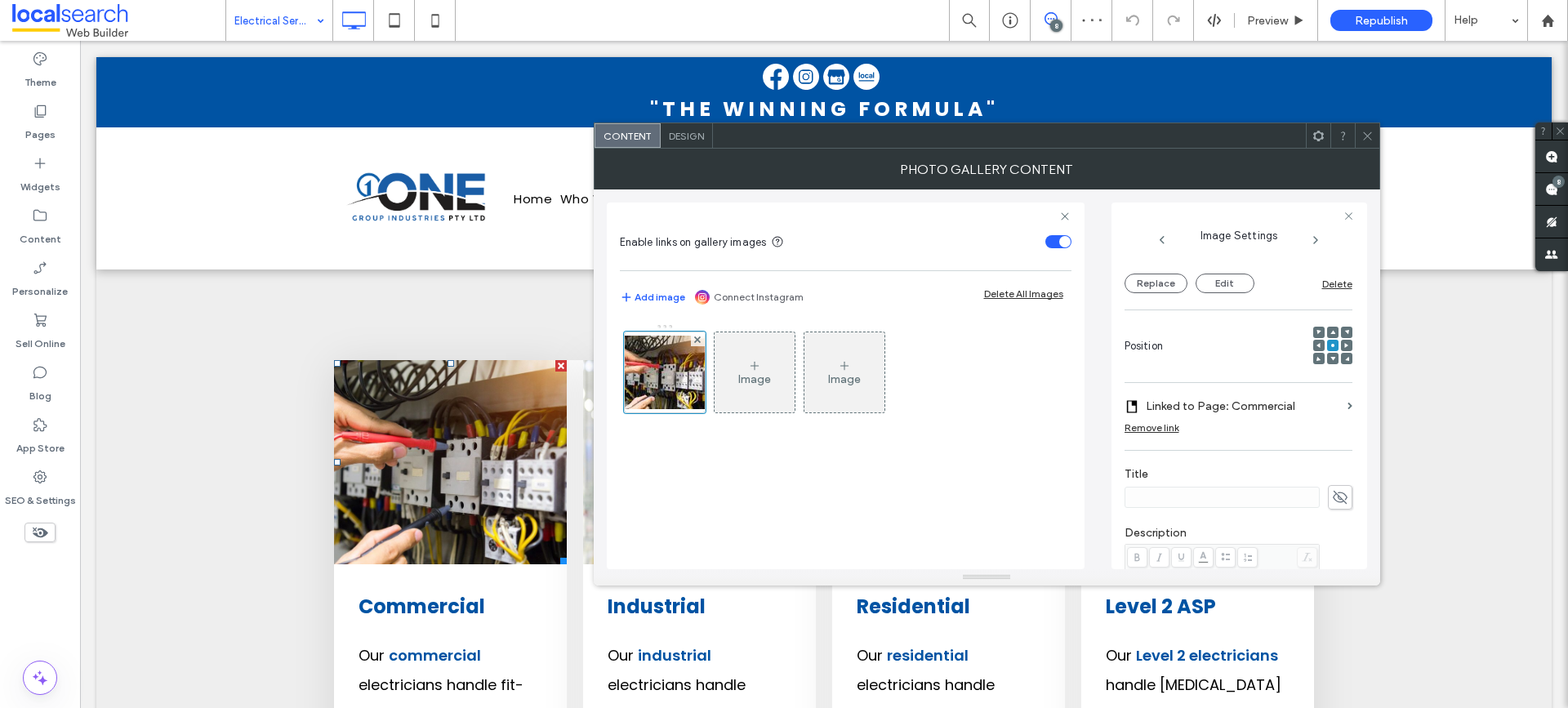 scroll, scrollTop: 117, scrollLeft: 0, axis: vertical 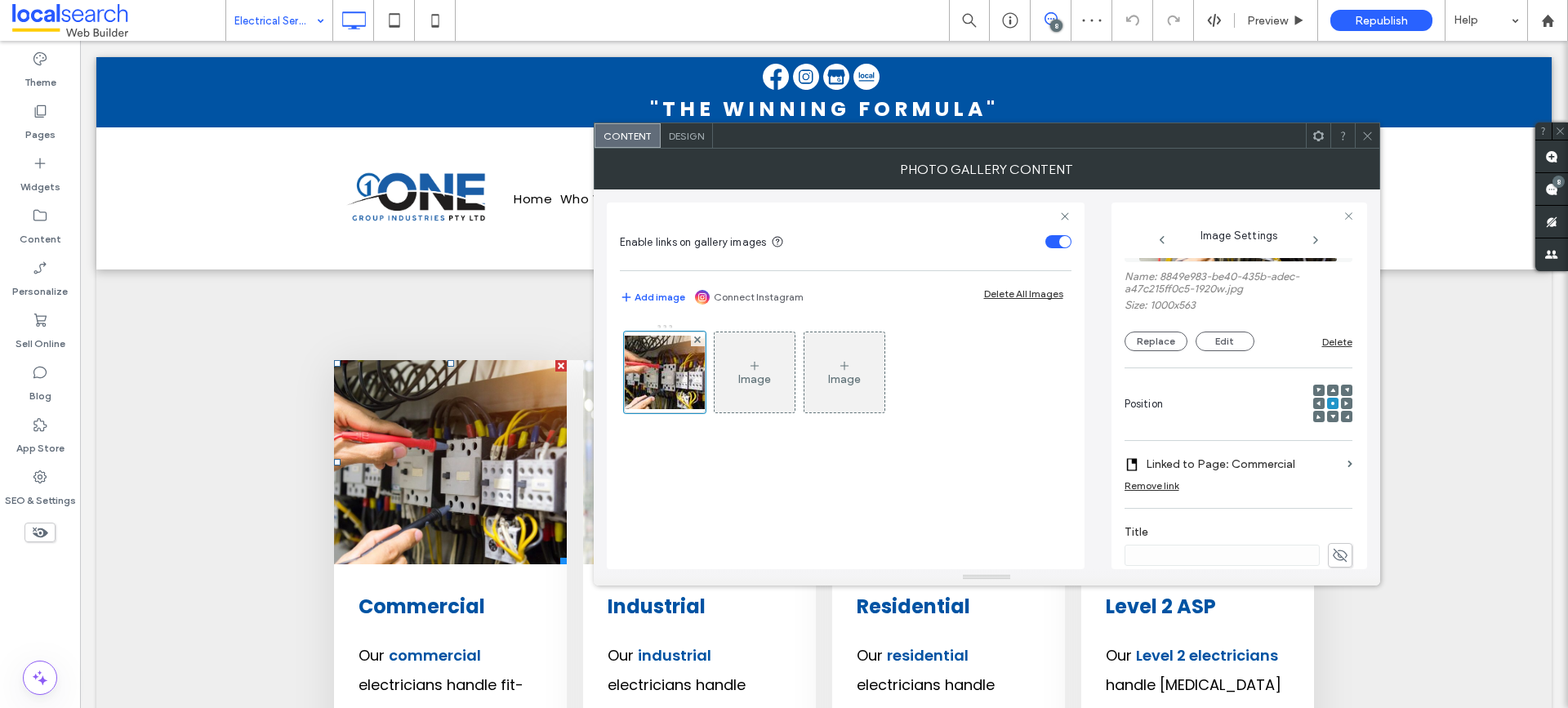 click at bounding box center (1367, 136) 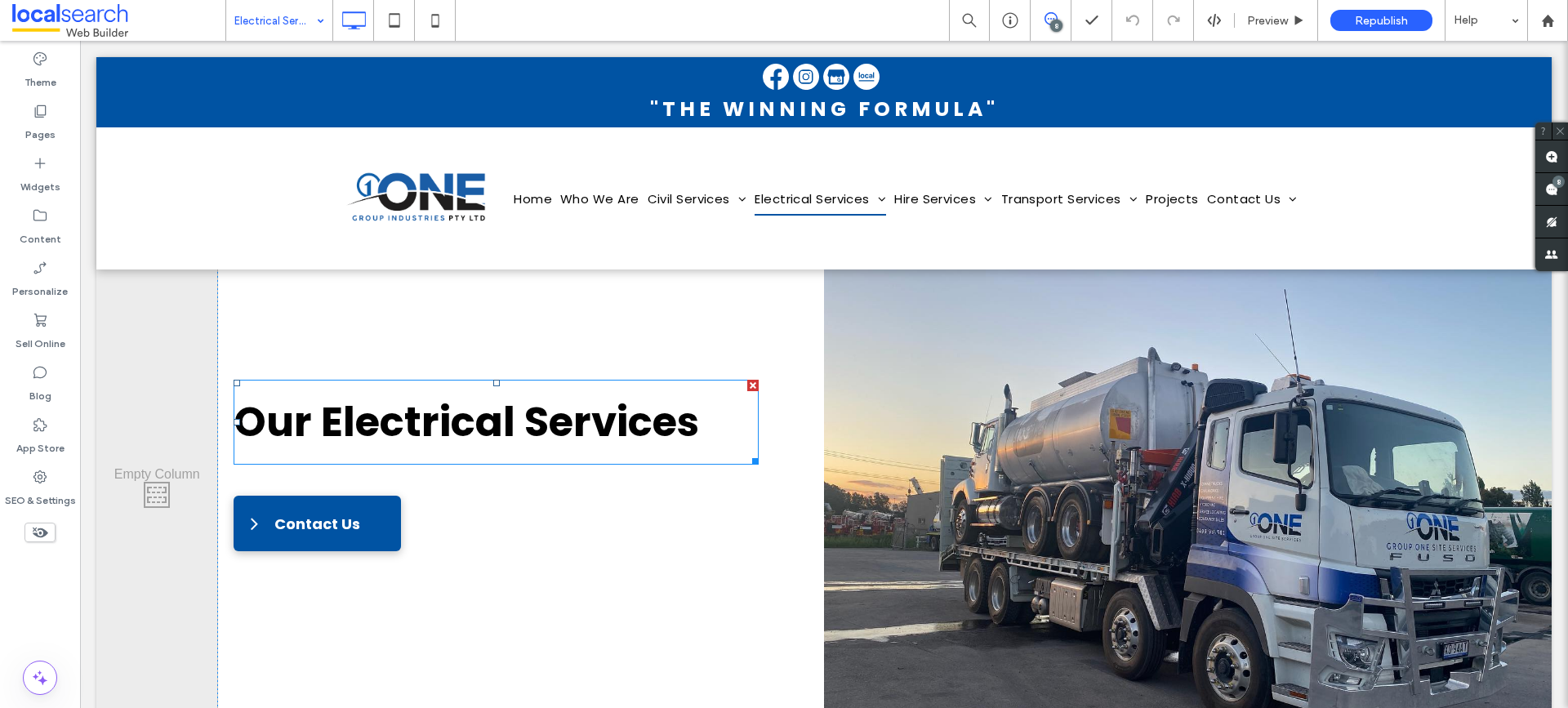 scroll, scrollTop: 0, scrollLeft: 0, axis: both 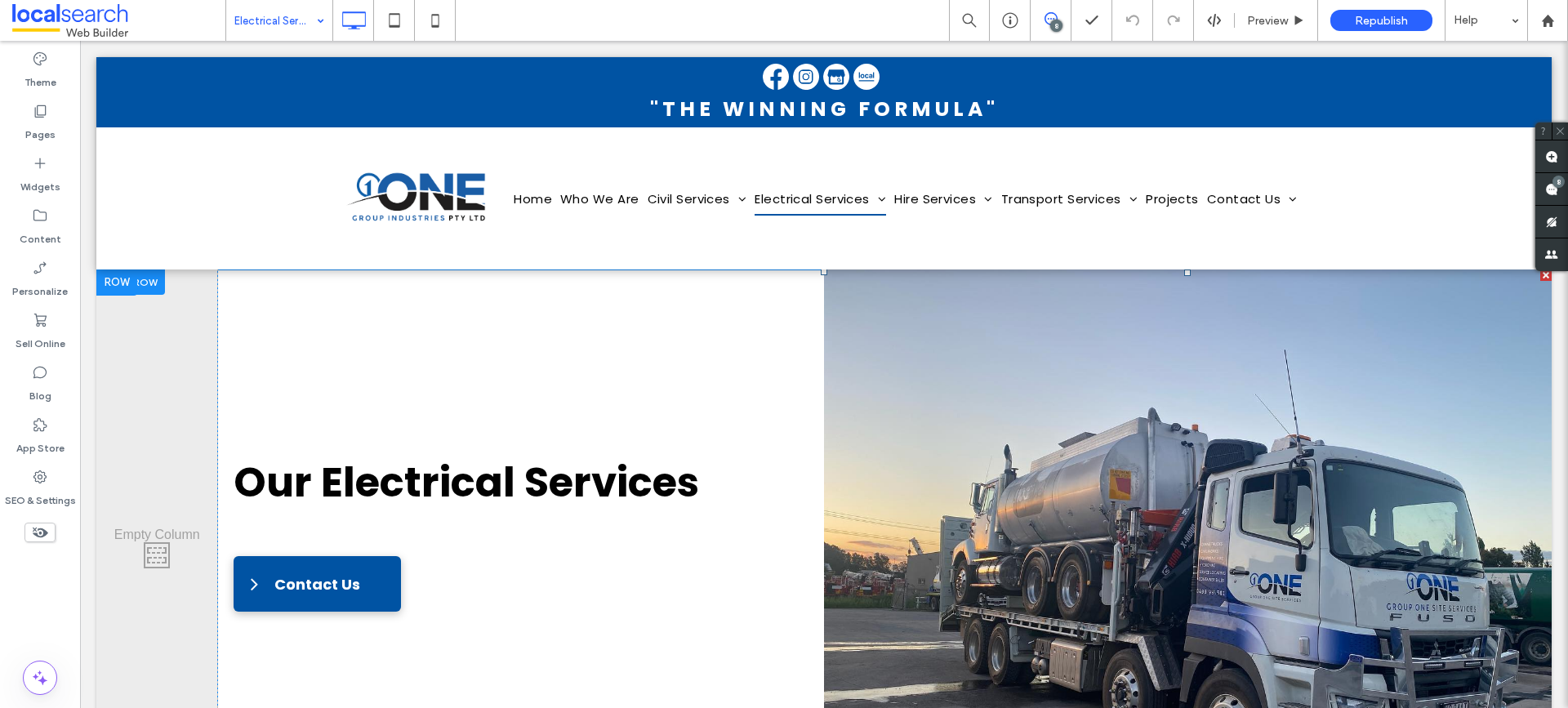 click at bounding box center (1187, 551) 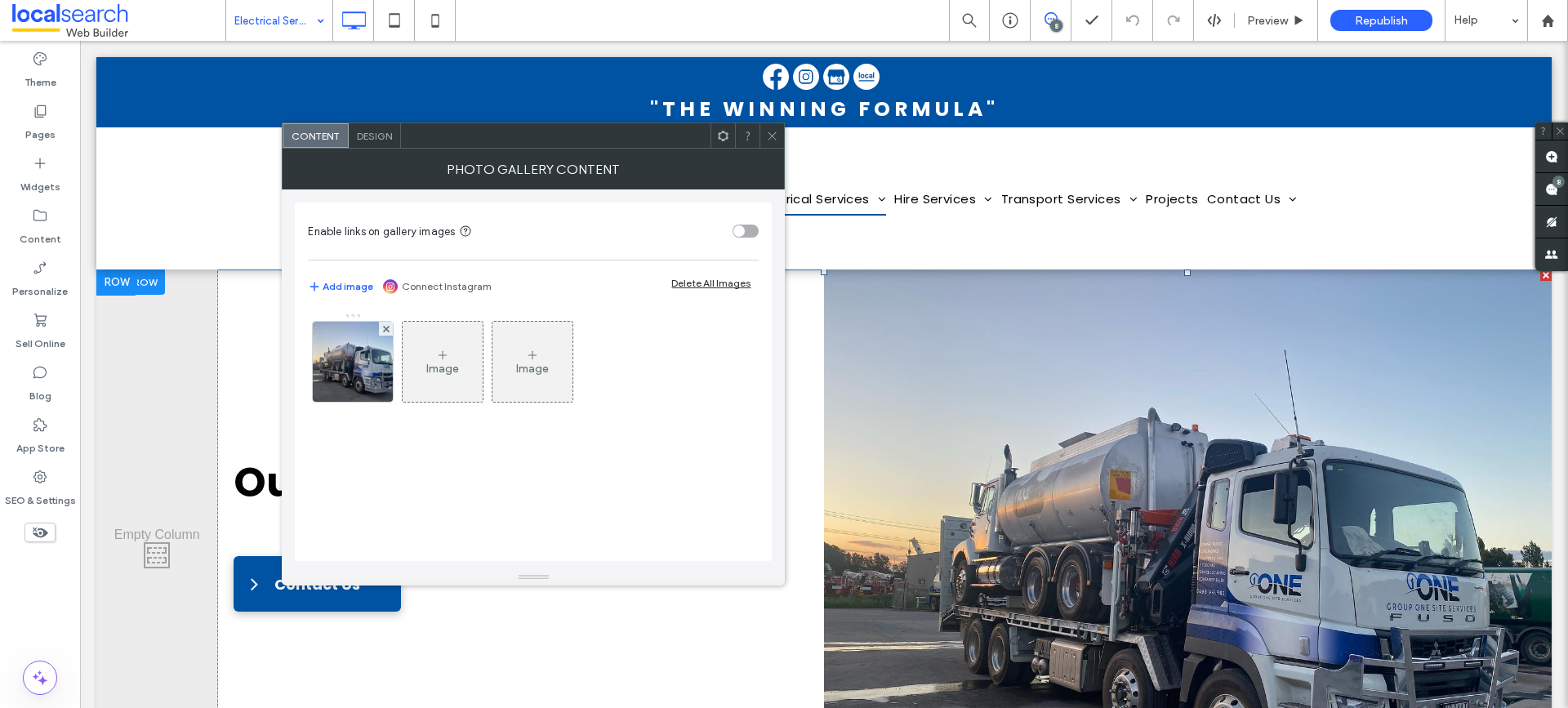 click at bounding box center (1187, 551) 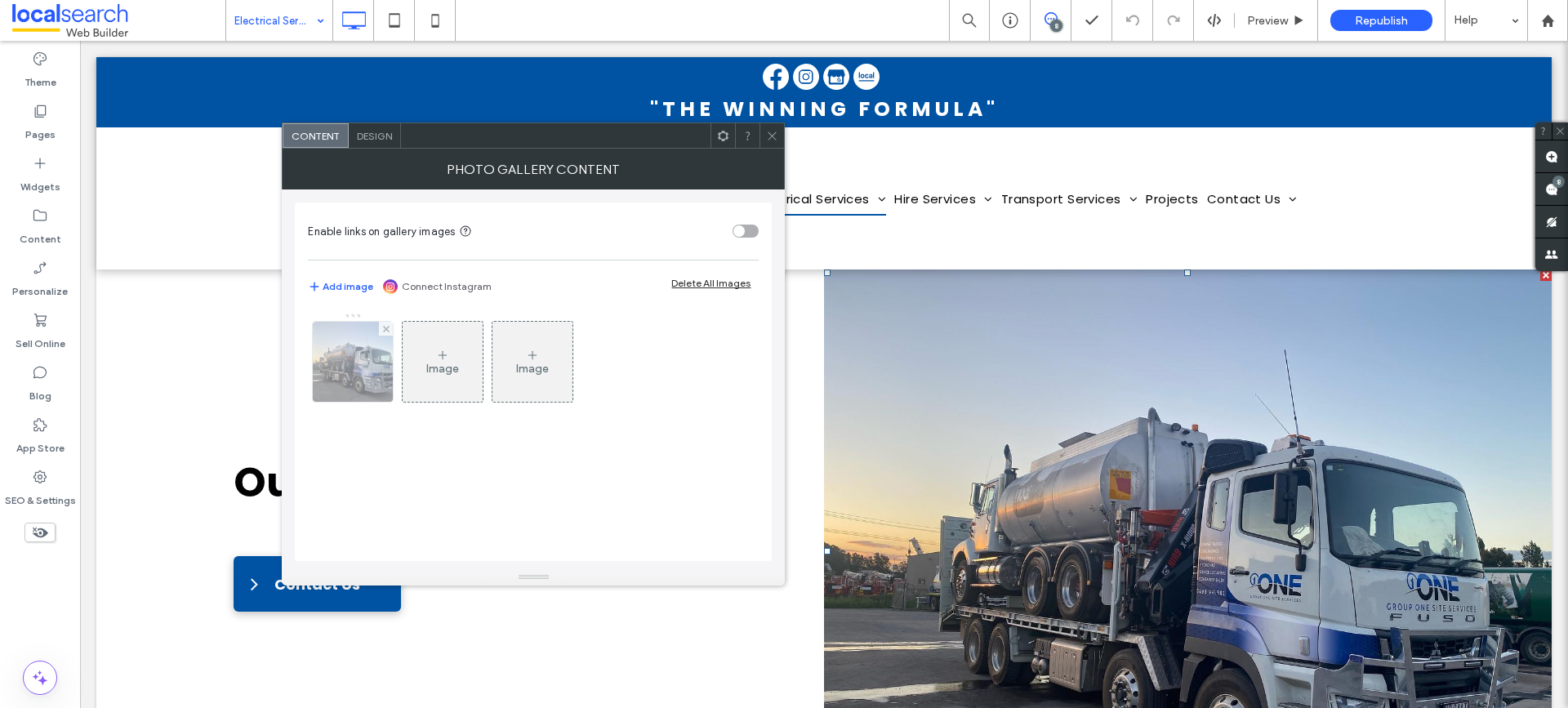 click at bounding box center [353, 362] 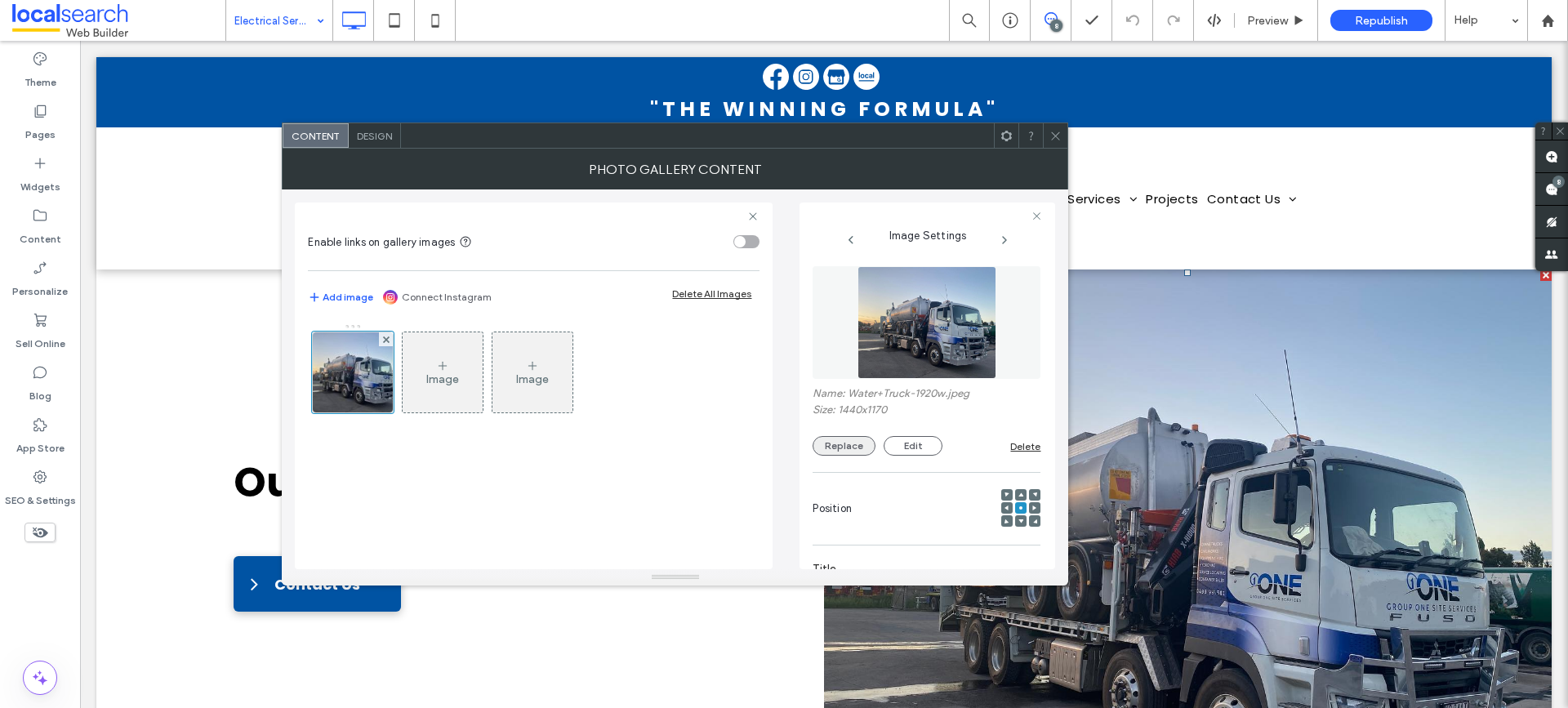 click on "Replace" at bounding box center [844, 446] 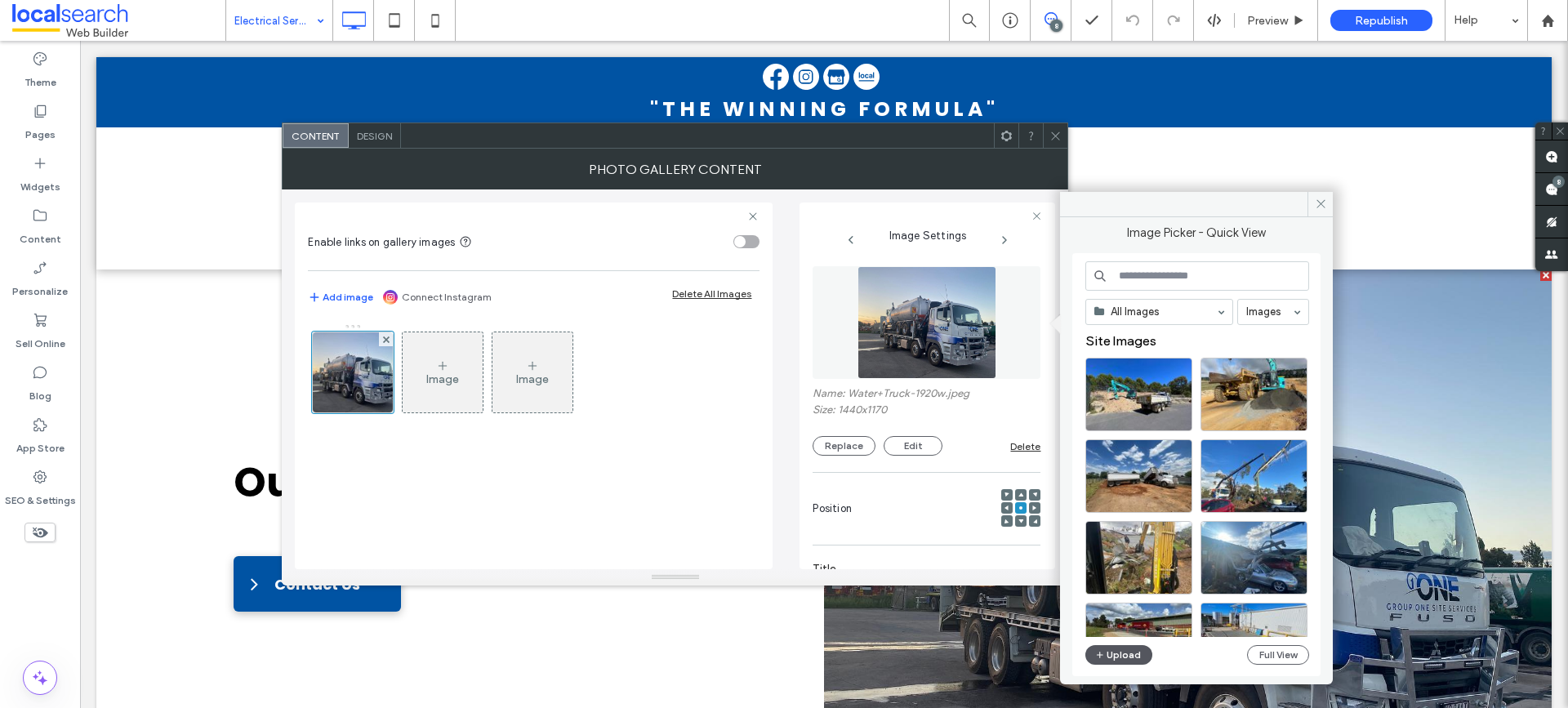 click 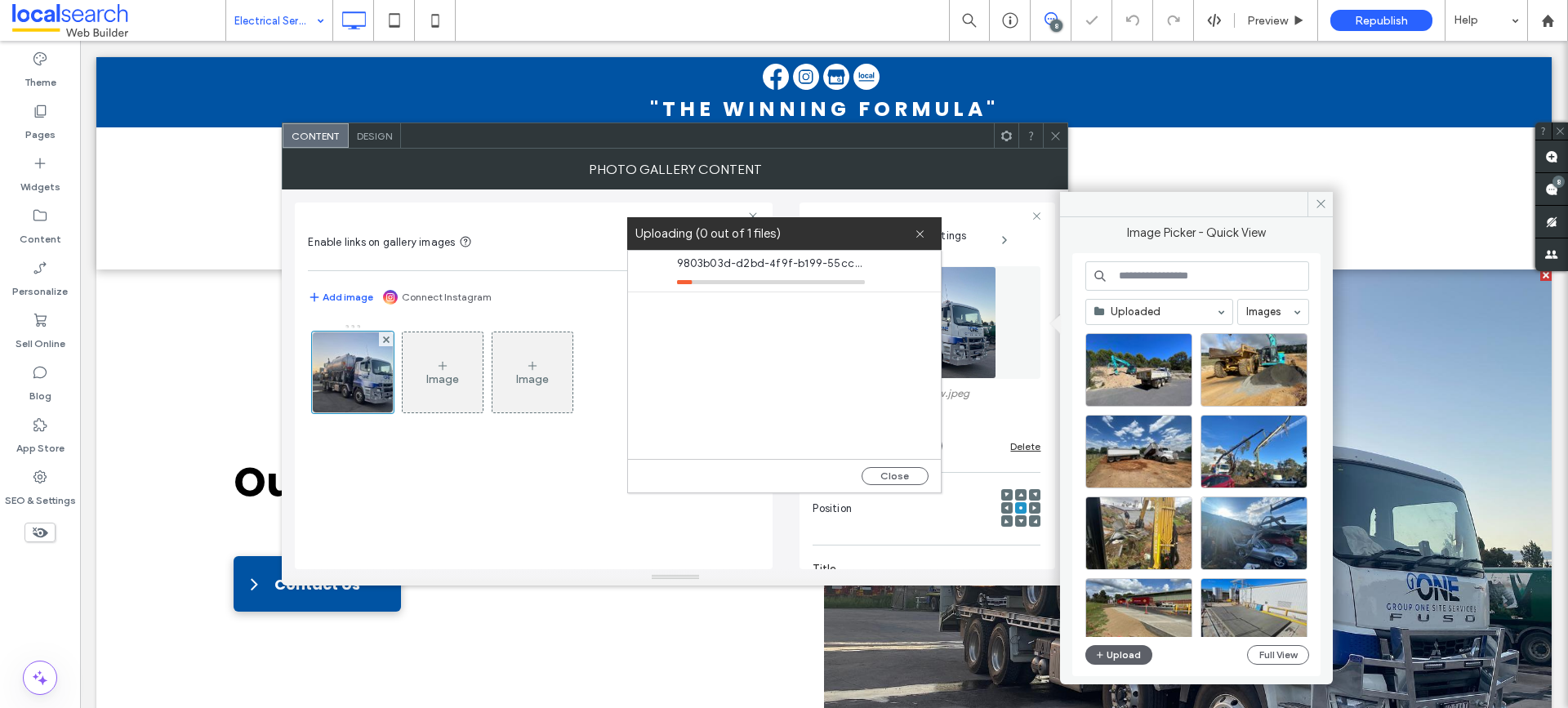 click on "**********" at bounding box center (675, 379) 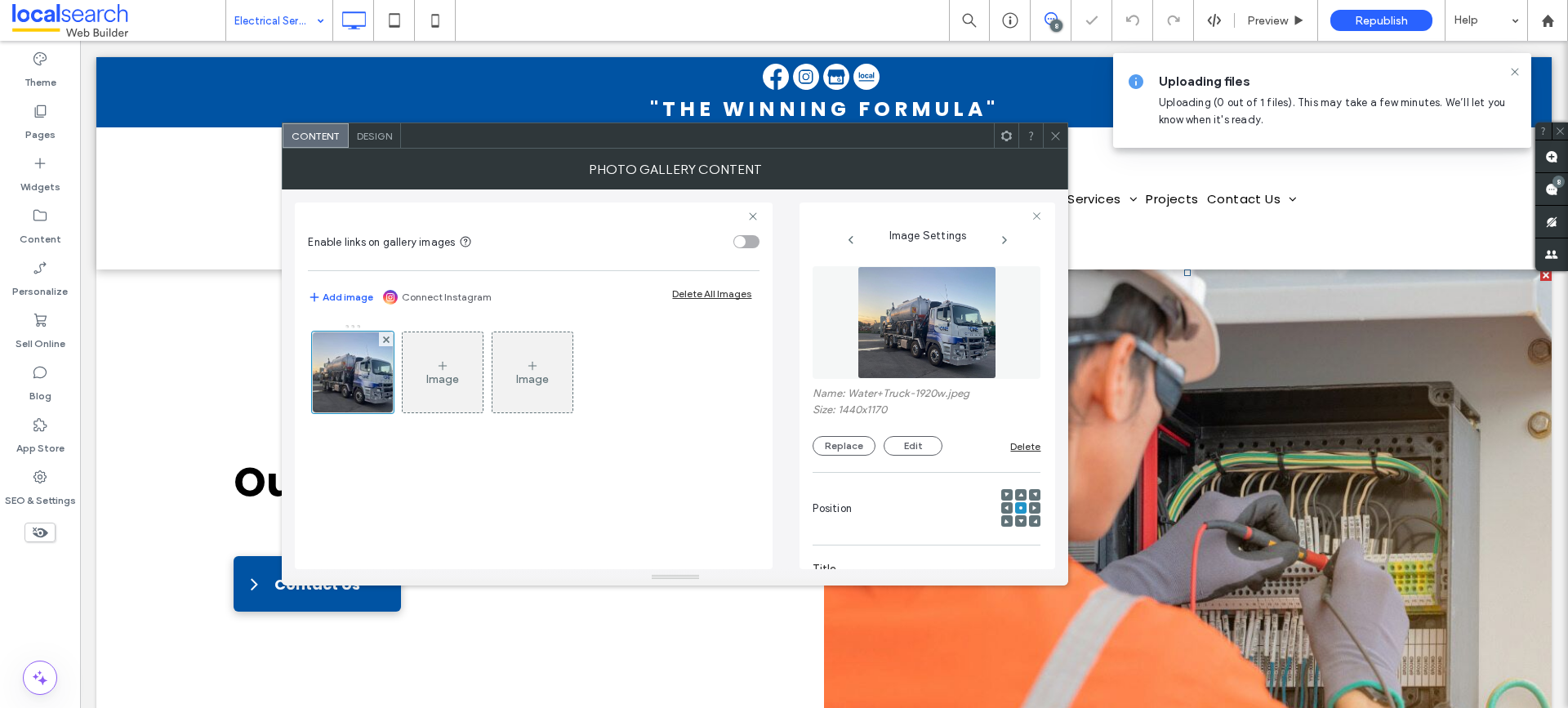 click on "Enable links on gallery images" at bounding box center (533, 242) 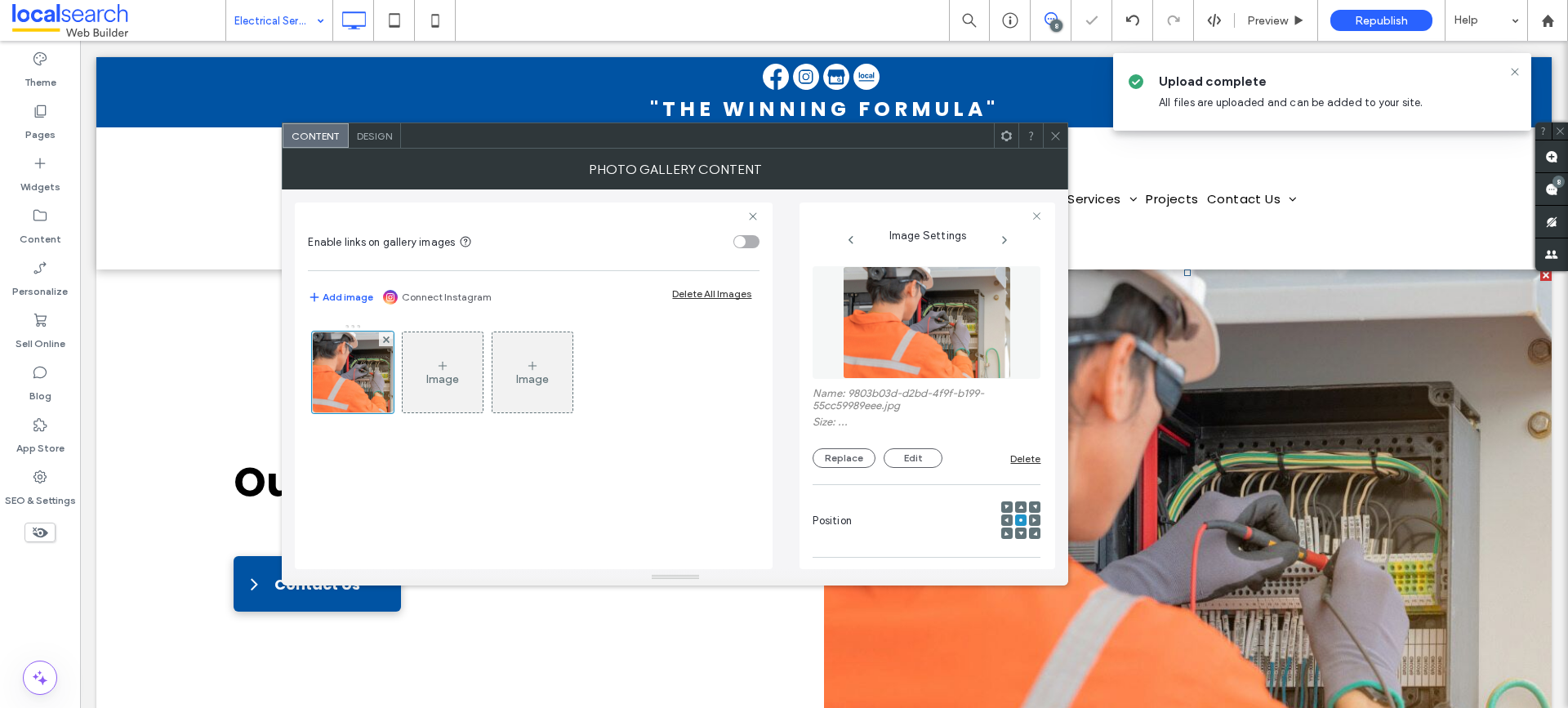 click at bounding box center [746, 242] 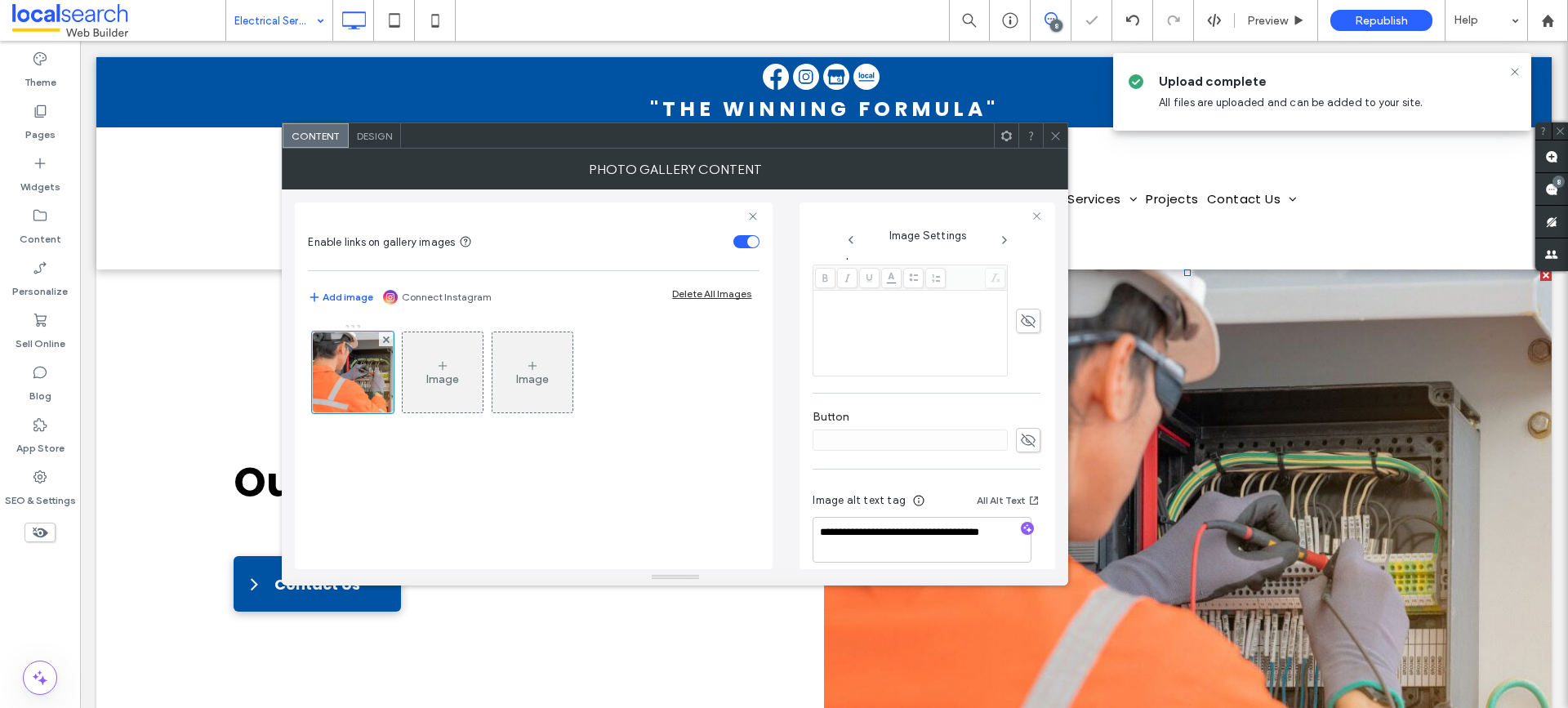 scroll, scrollTop: 456, scrollLeft: 0, axis: vertical 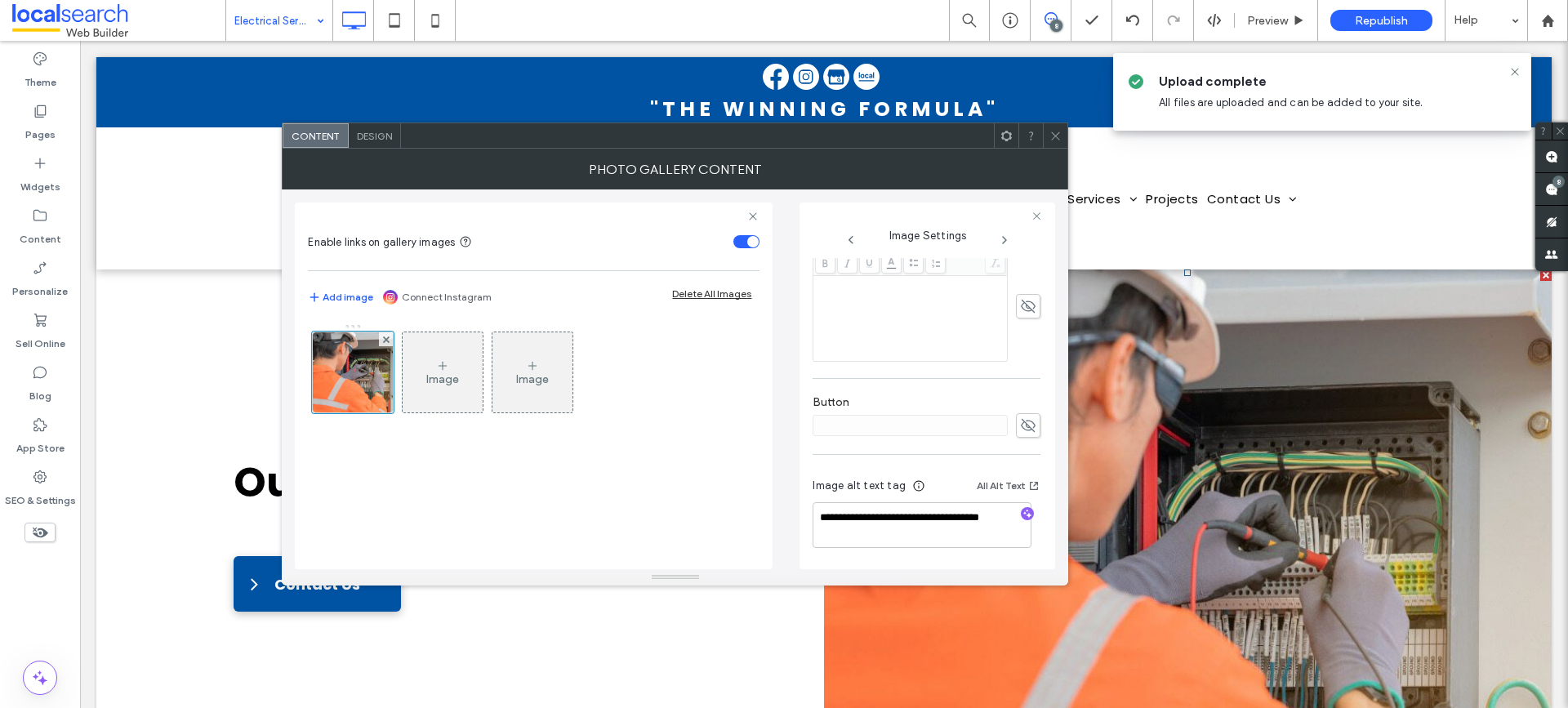 click 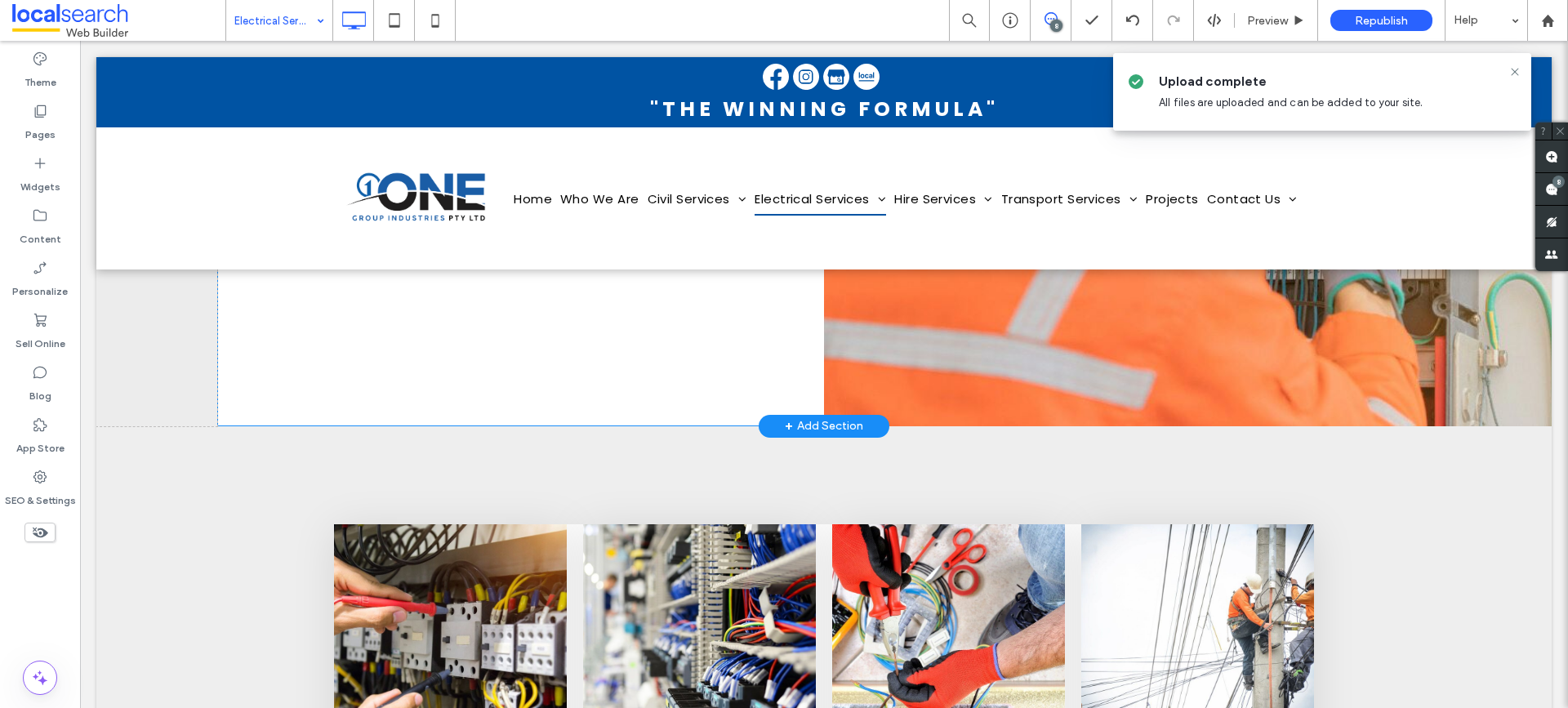 scroll, scrollTop: 490, scrollLeft: 0, axis: vertical 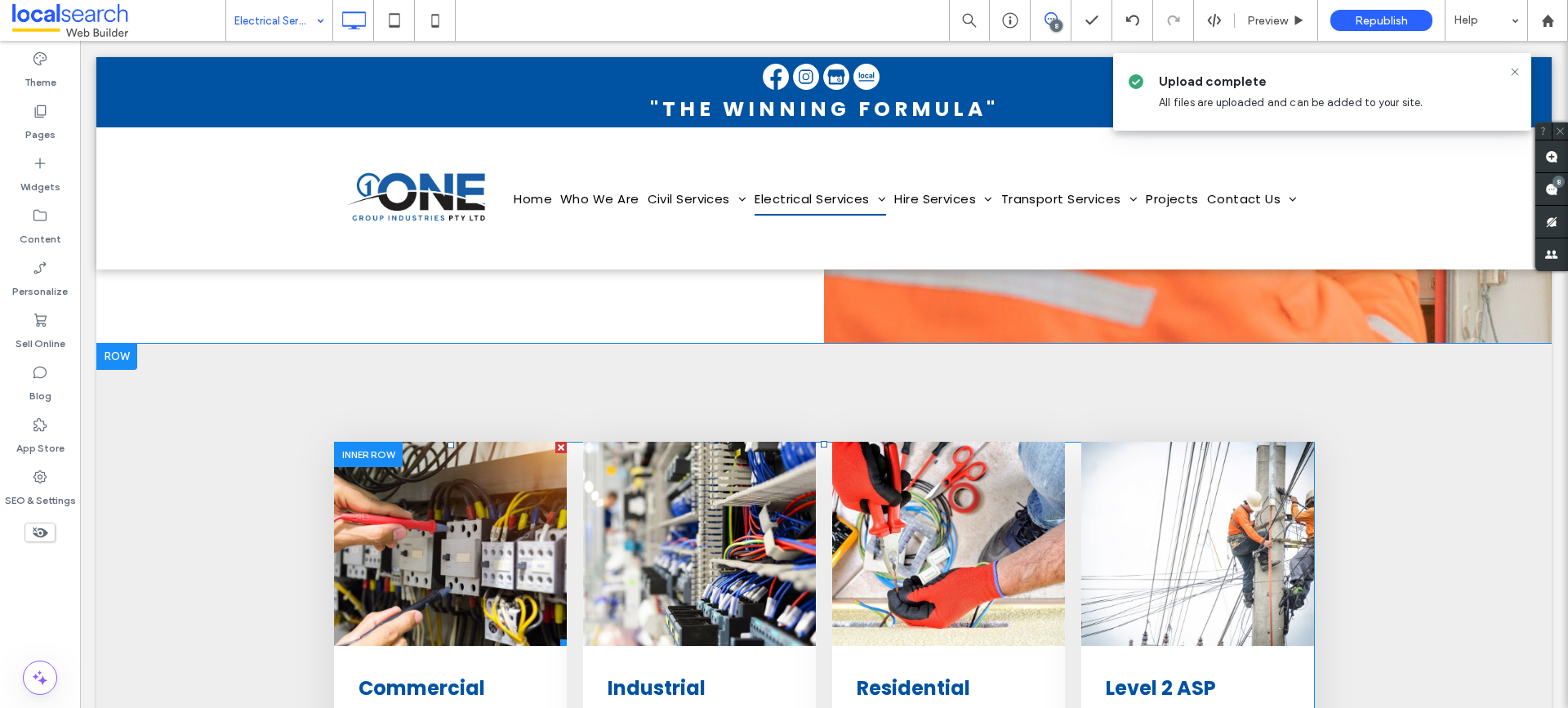 click at bounding box center [450, 544] 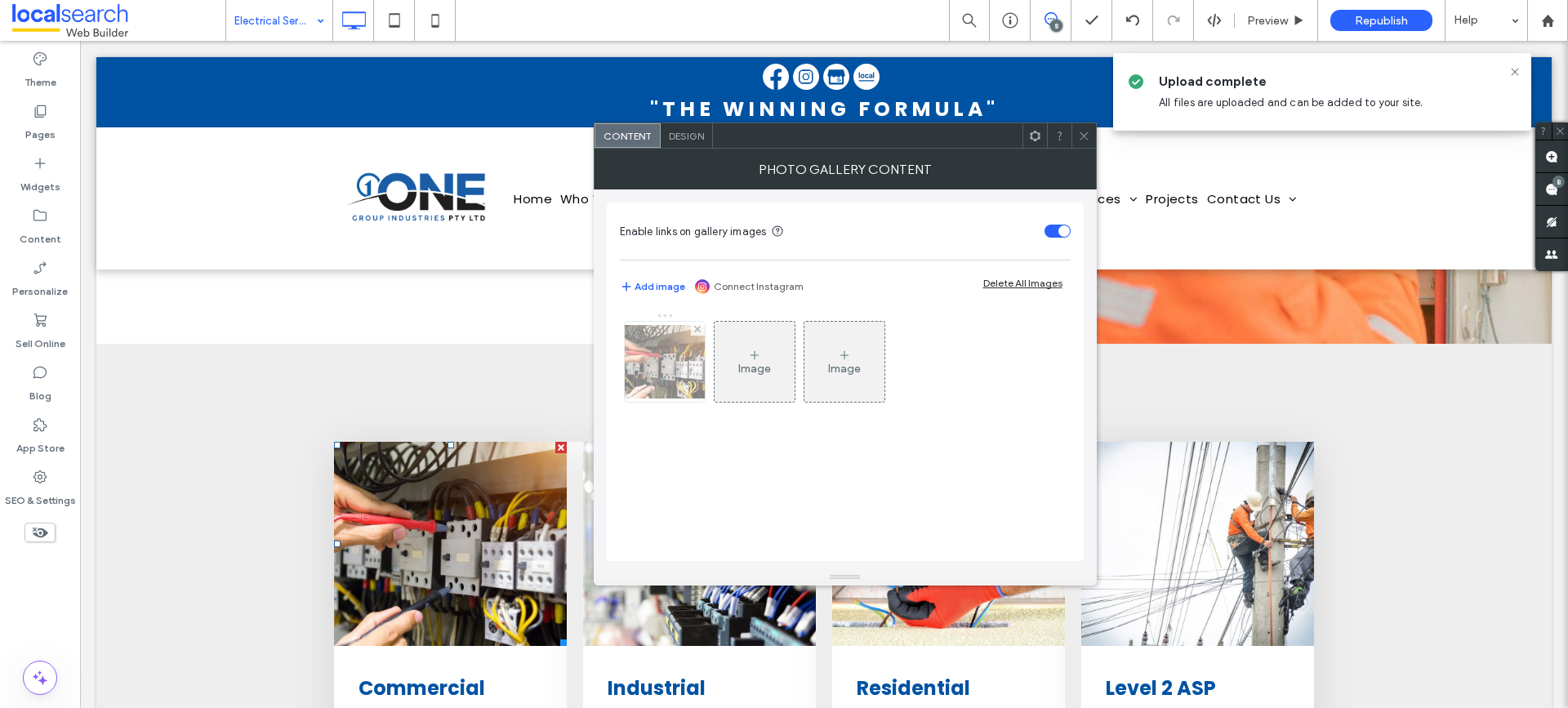 click at bounding box center [665, 362] 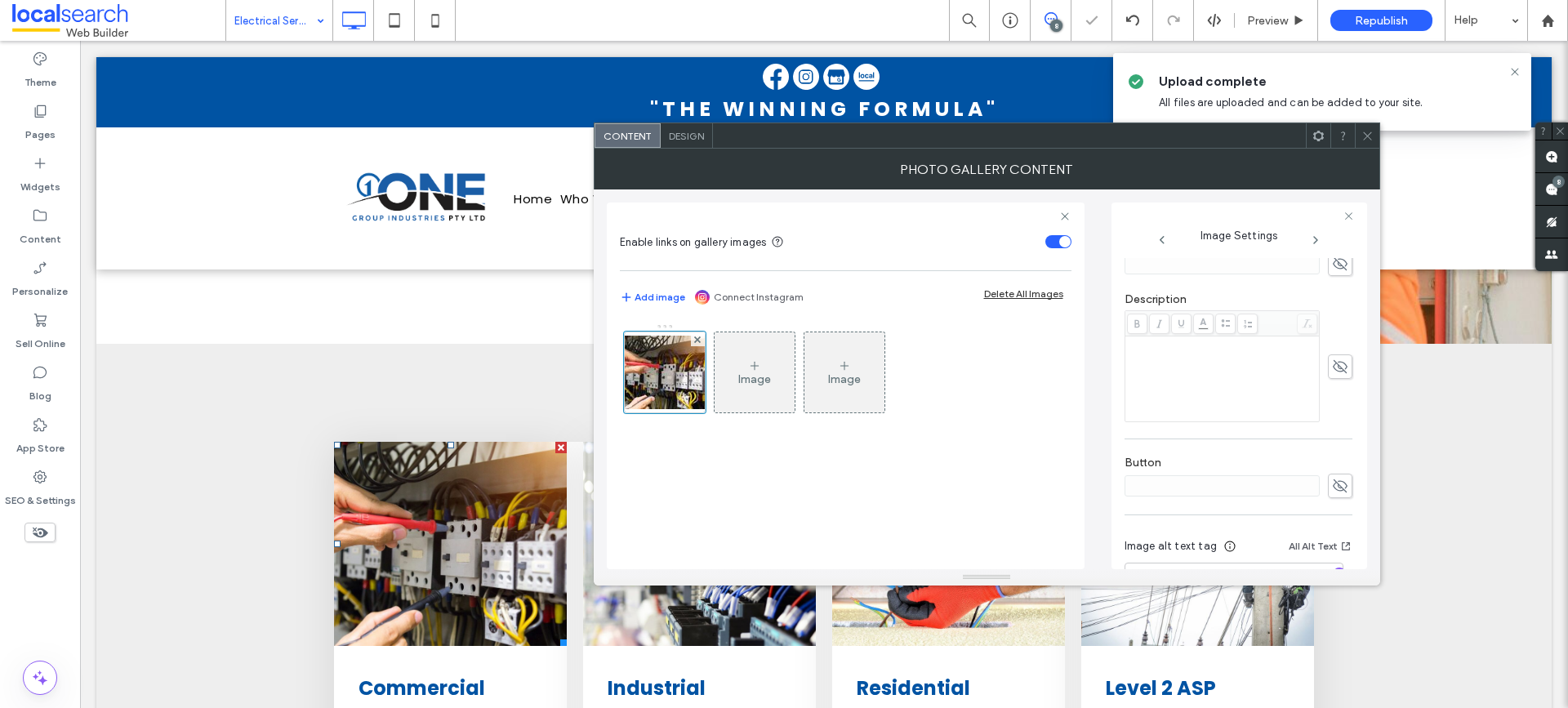 scroll, scrollTop: 501, scrollLeft: 0, axis: vertical 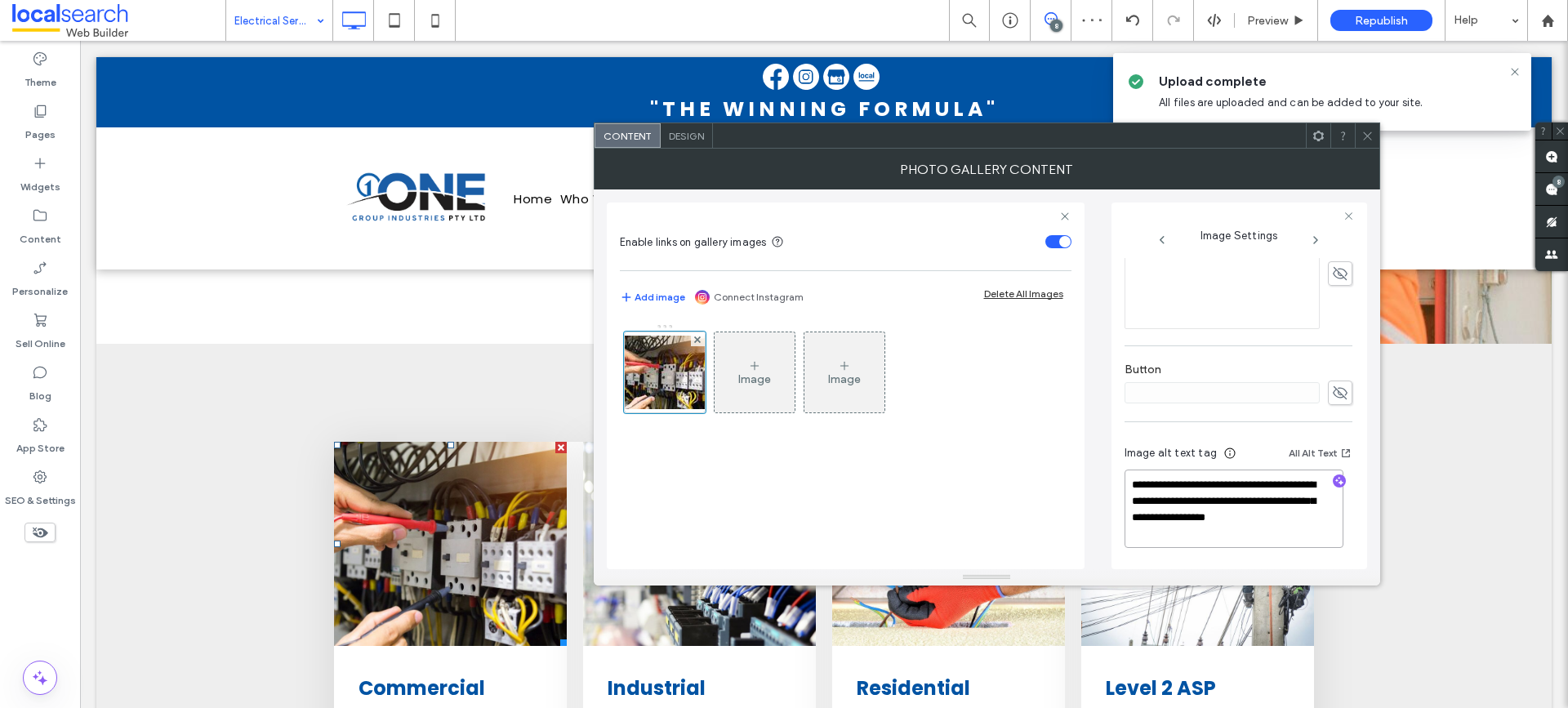 drag, startPoint x: 1248, startPoint y: 532, endPoint x: 1255, endPoint y: 502, distance: 30.805844 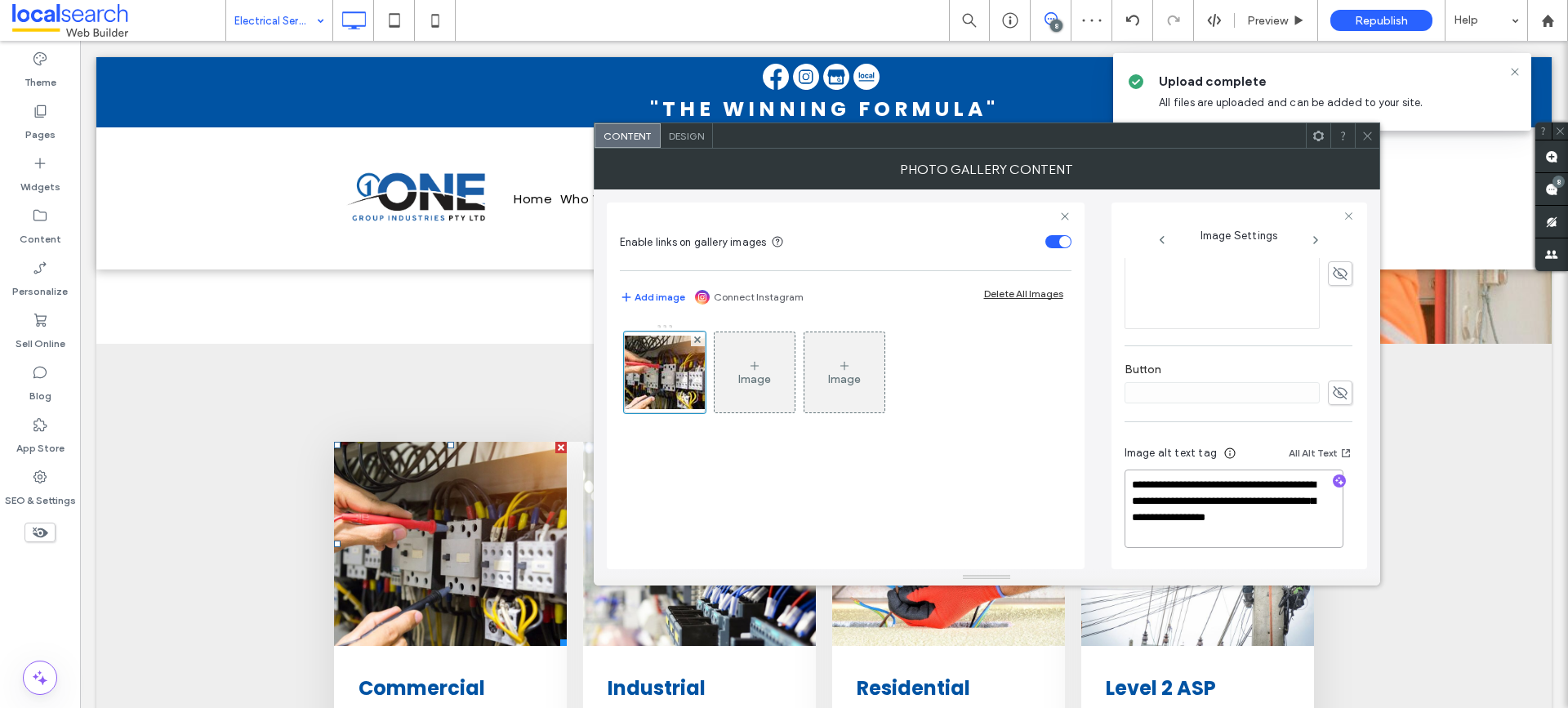 click on "**********" at bounding box center [1234, 509] 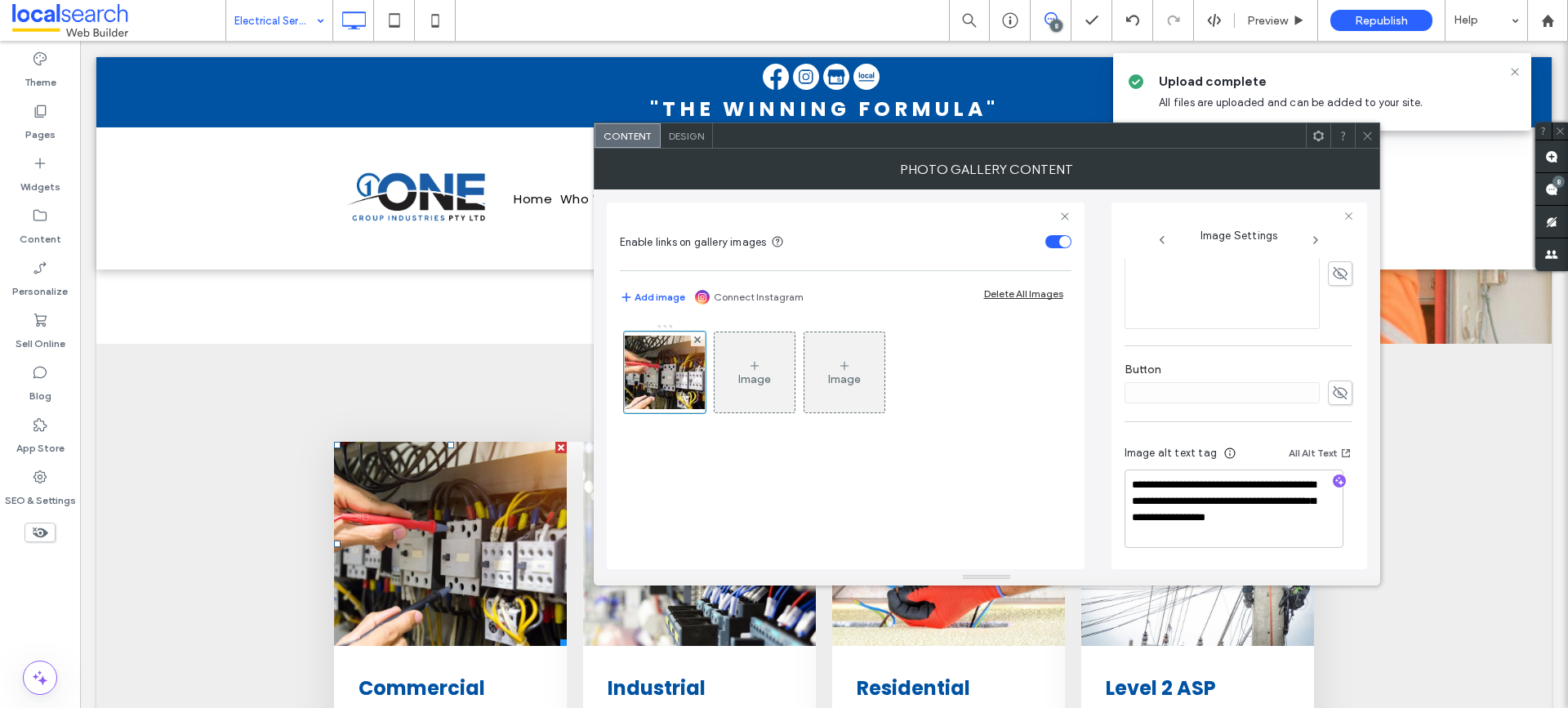 click 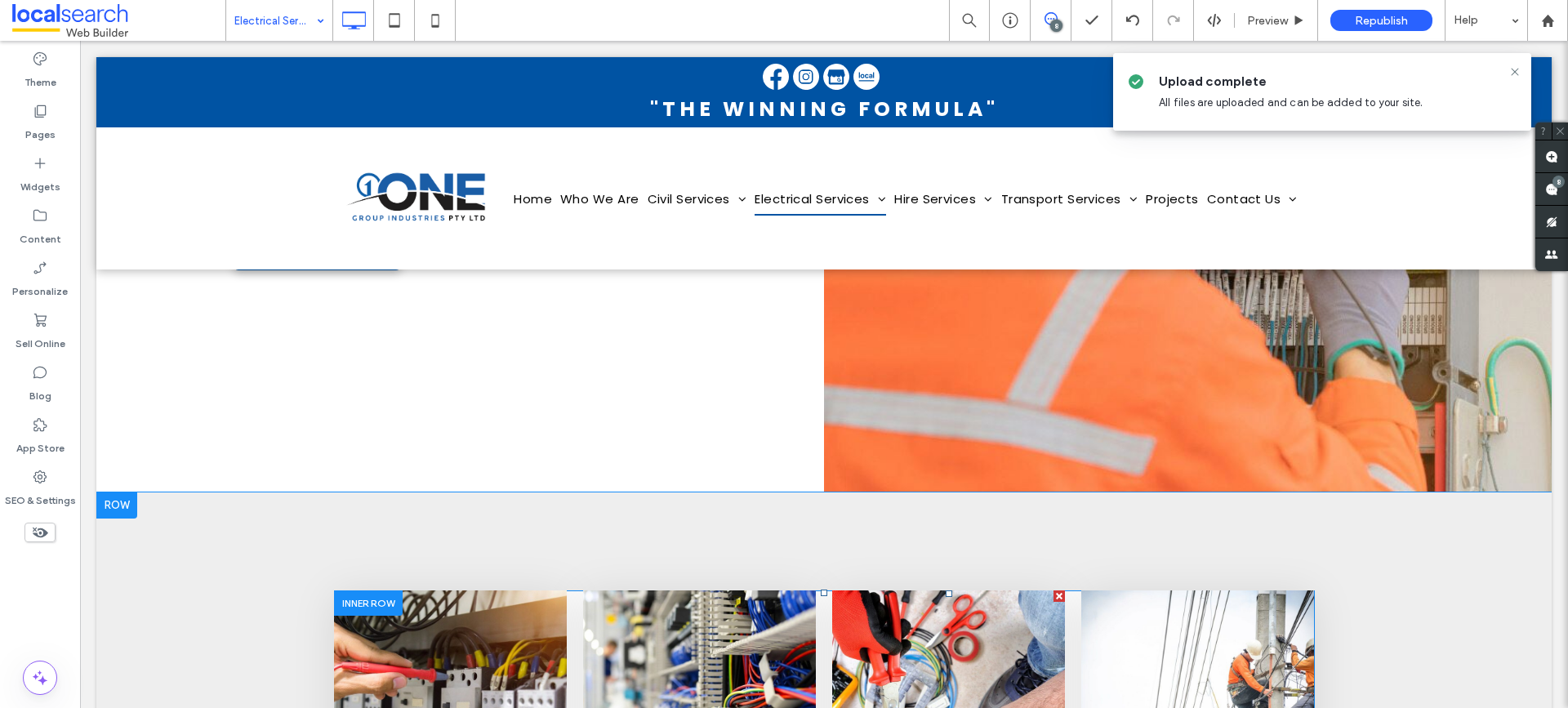 scroll, scrollTop: 163, scrollLeft: 0, axis: vertical 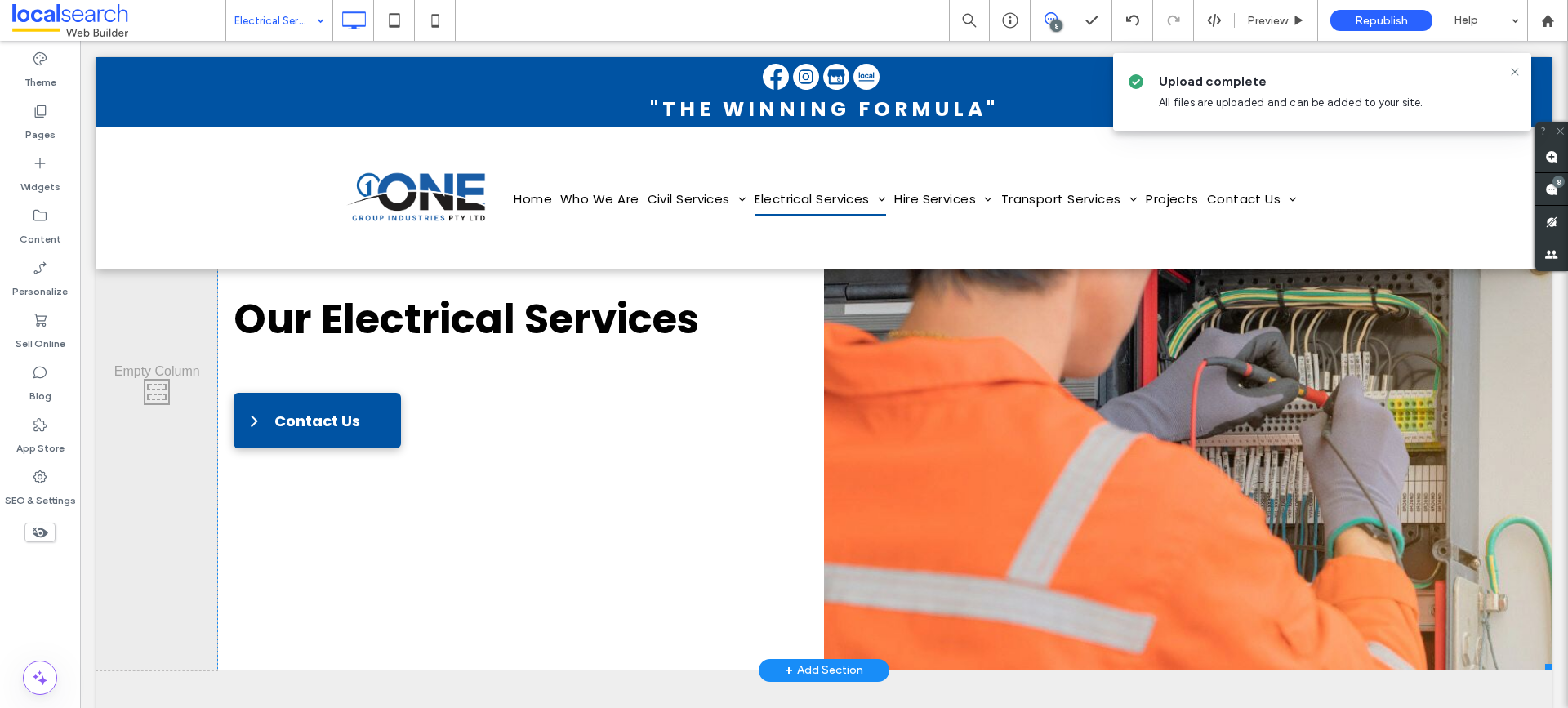 click at bounding box center (1187, 388) 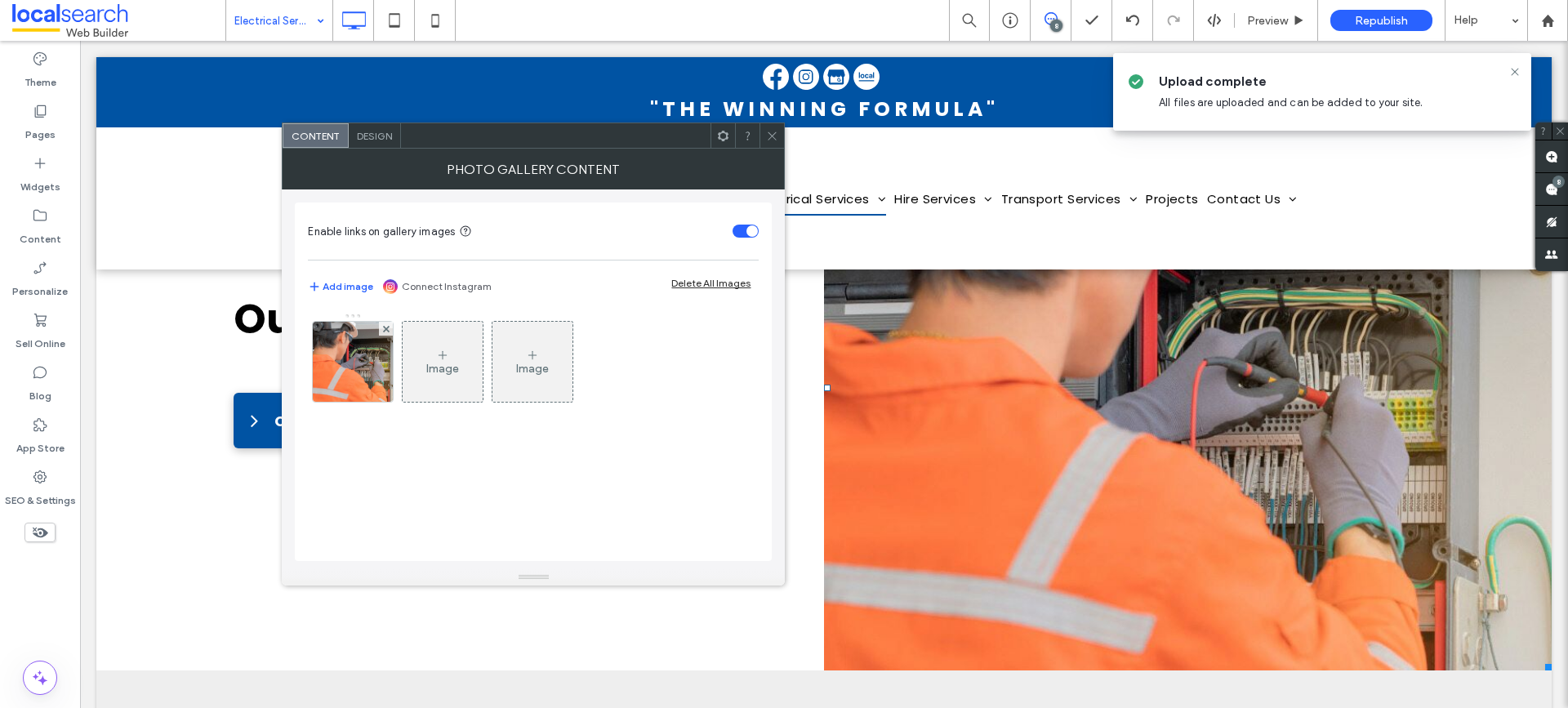 drag, startPoint x: 354, startPoint y: 374, endPoint x: 400, endPoint y: 372, distance: 46.04346 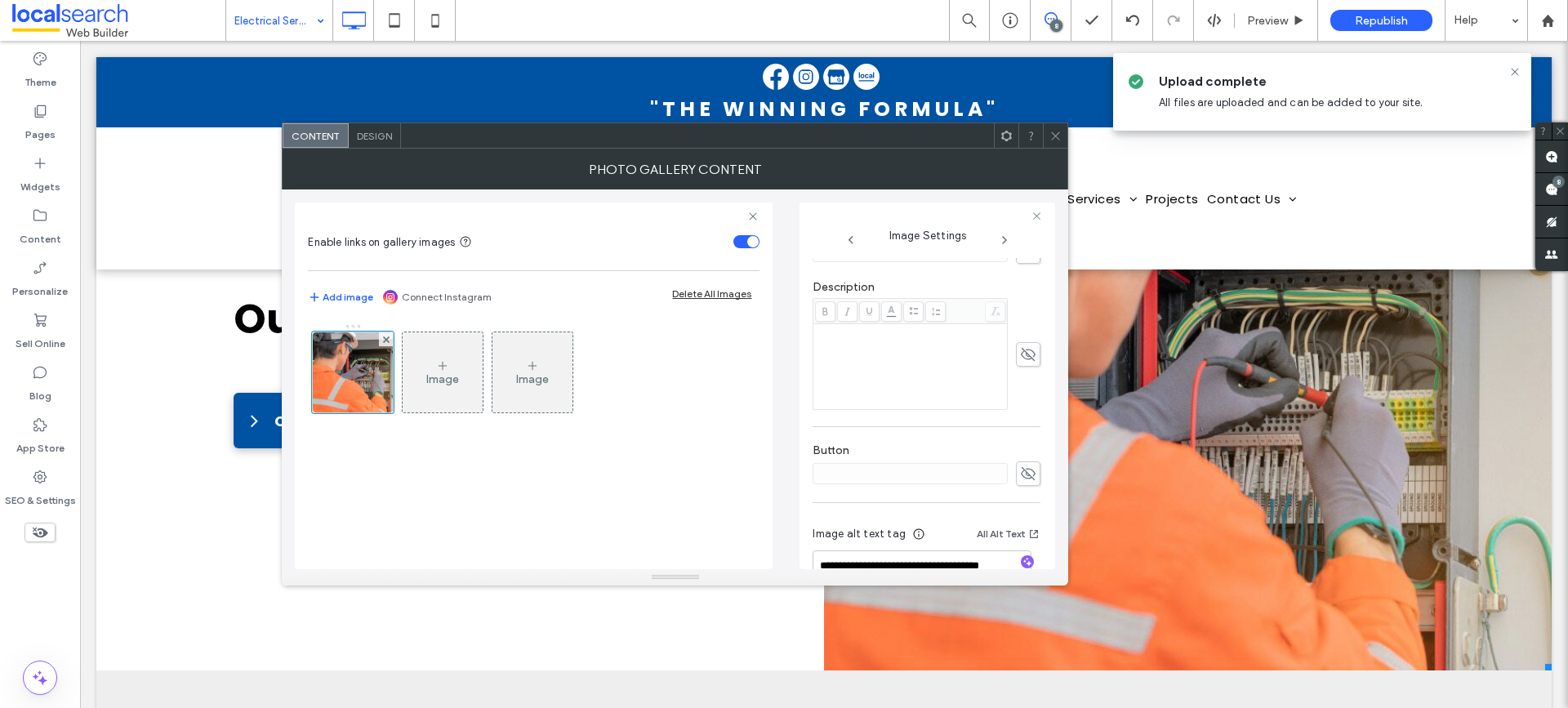 scroll, scrollTop: 456, scrollLeft: 0, axis: vertical 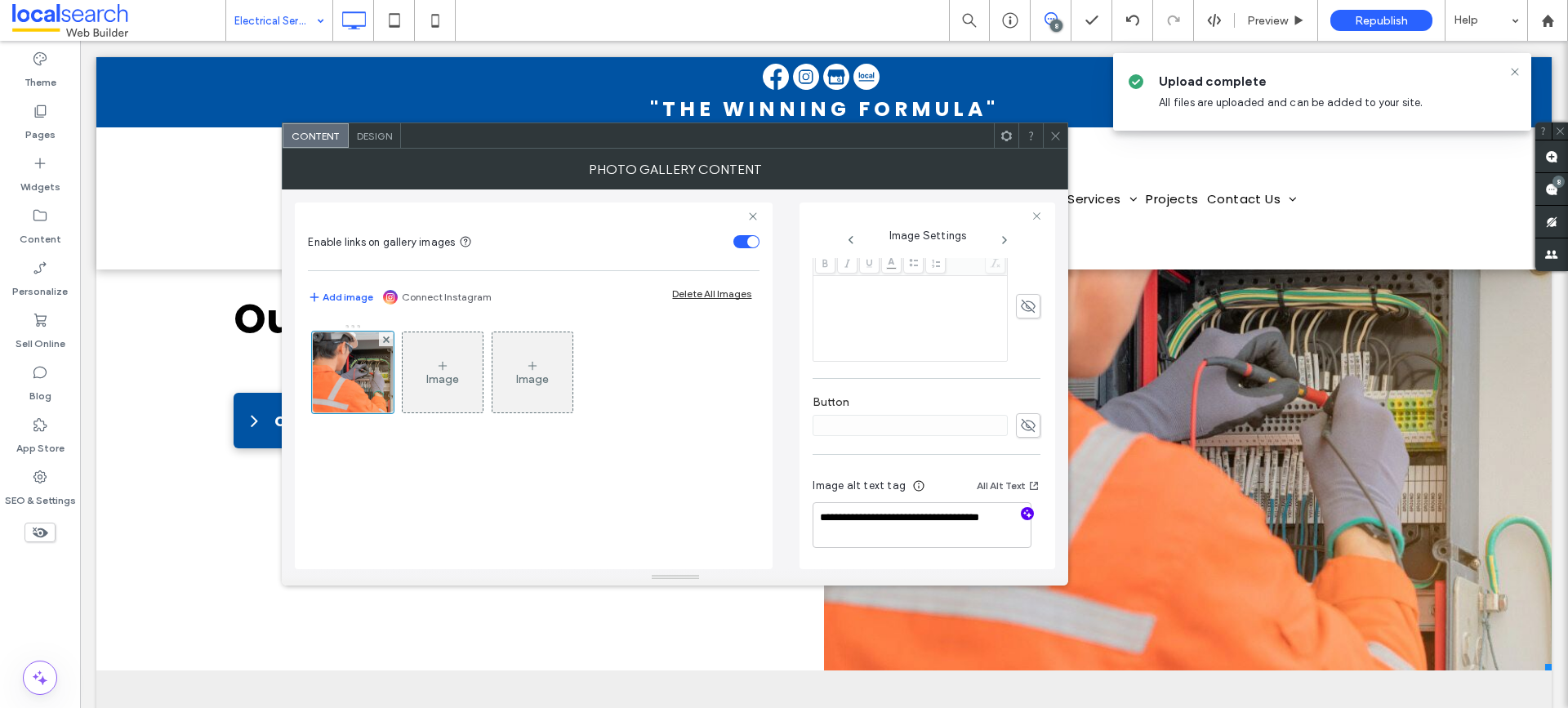 click 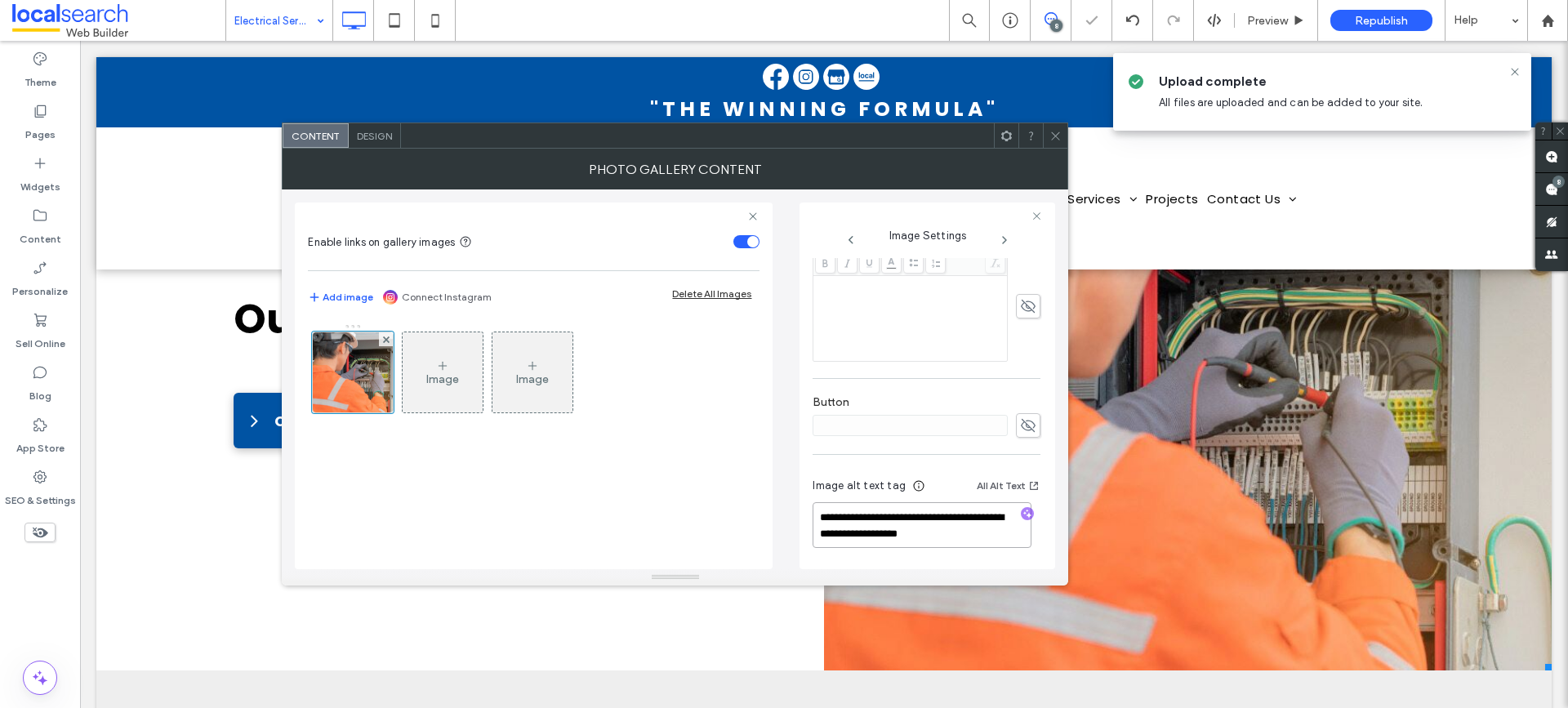 click on "**********" at bounding box center [922, 525] 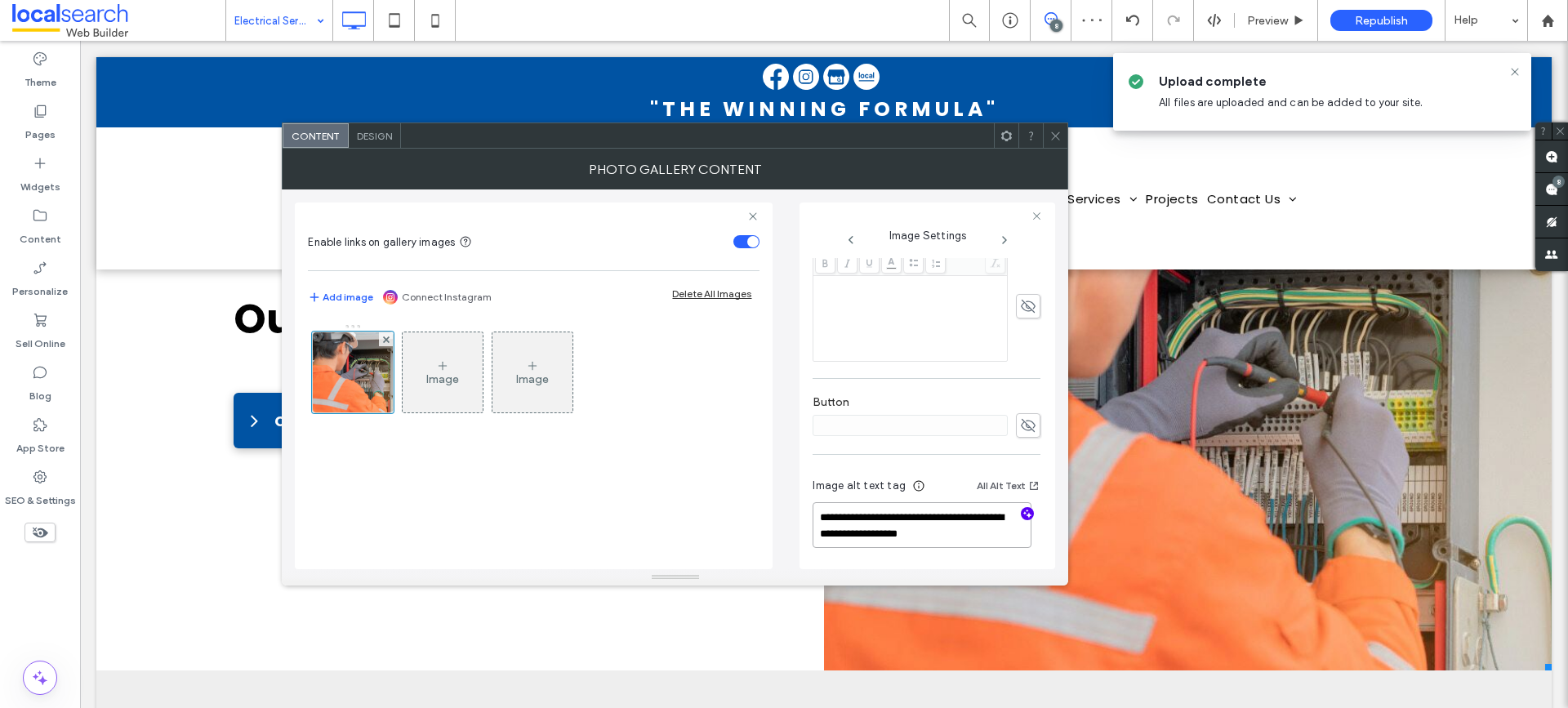 paste on "**********" 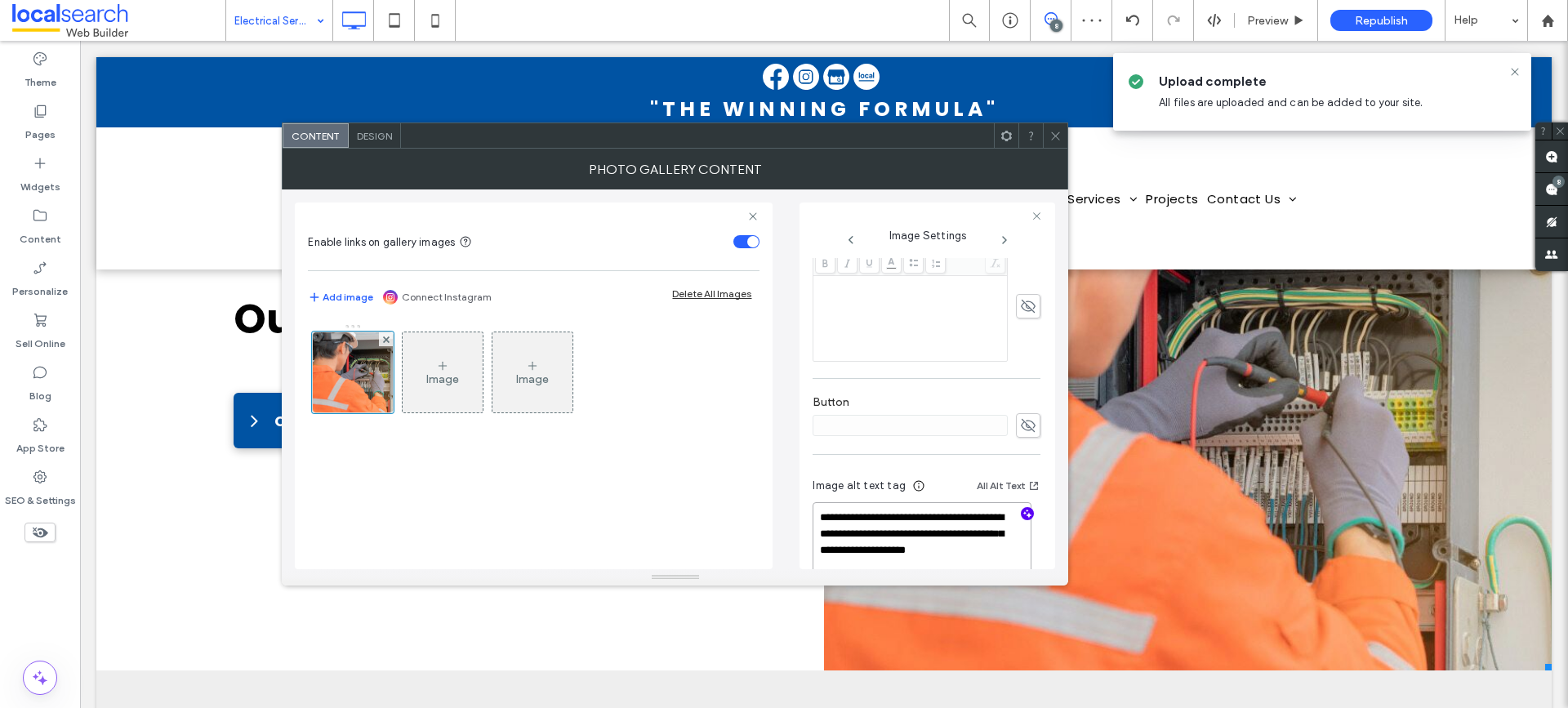 scroll, scrollTop: 2, scrollLeft: 0, axis: vertical 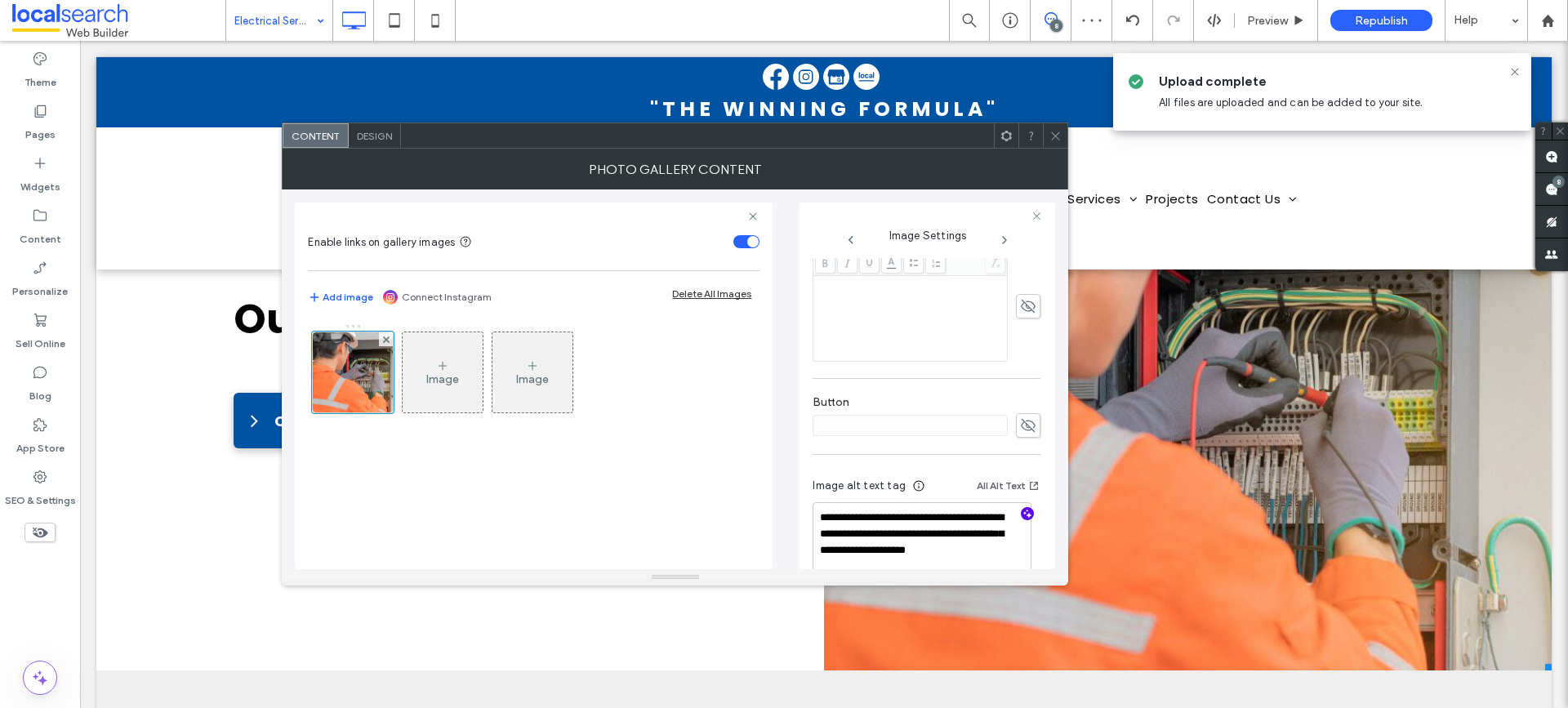 click 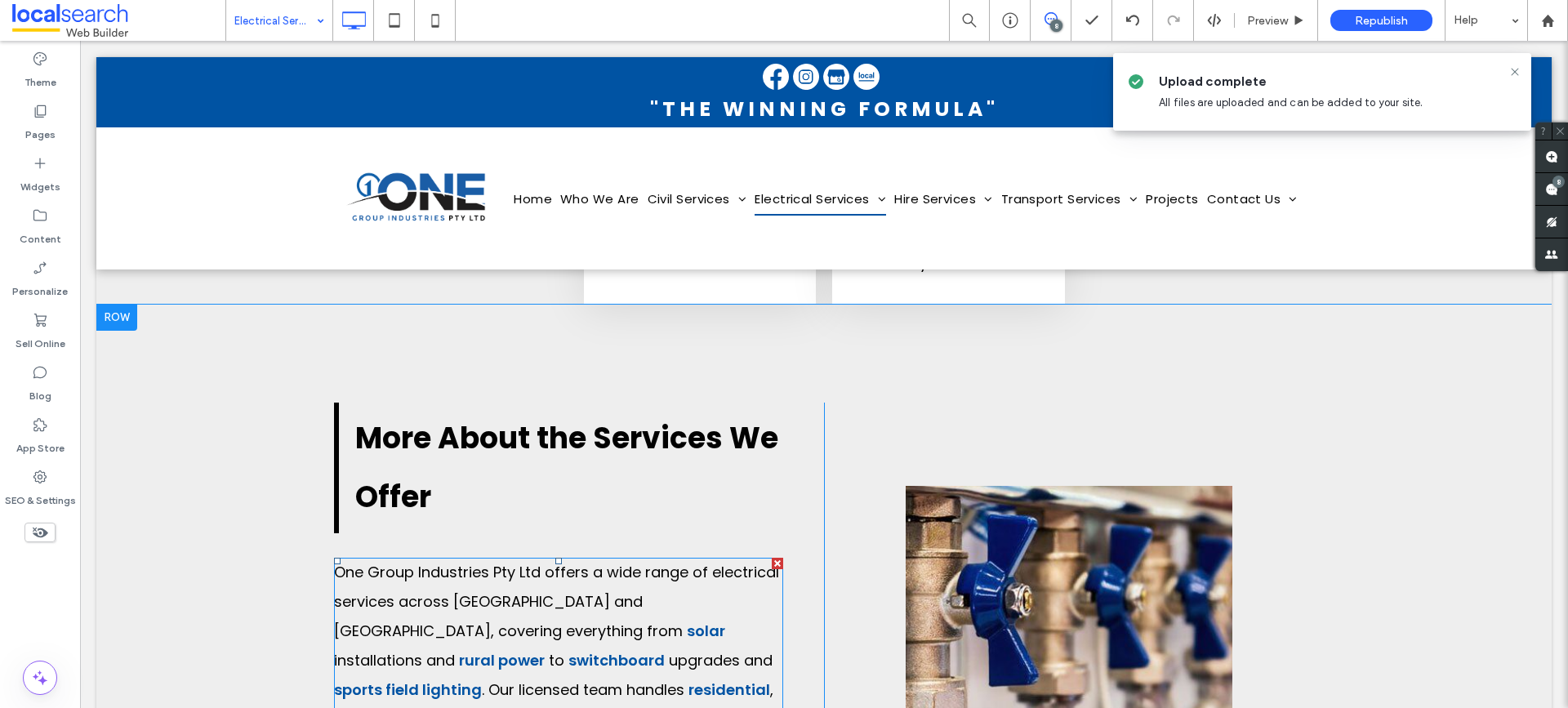scroll, scrollTop: 2776, scrollLeft: 0, axis: vertical 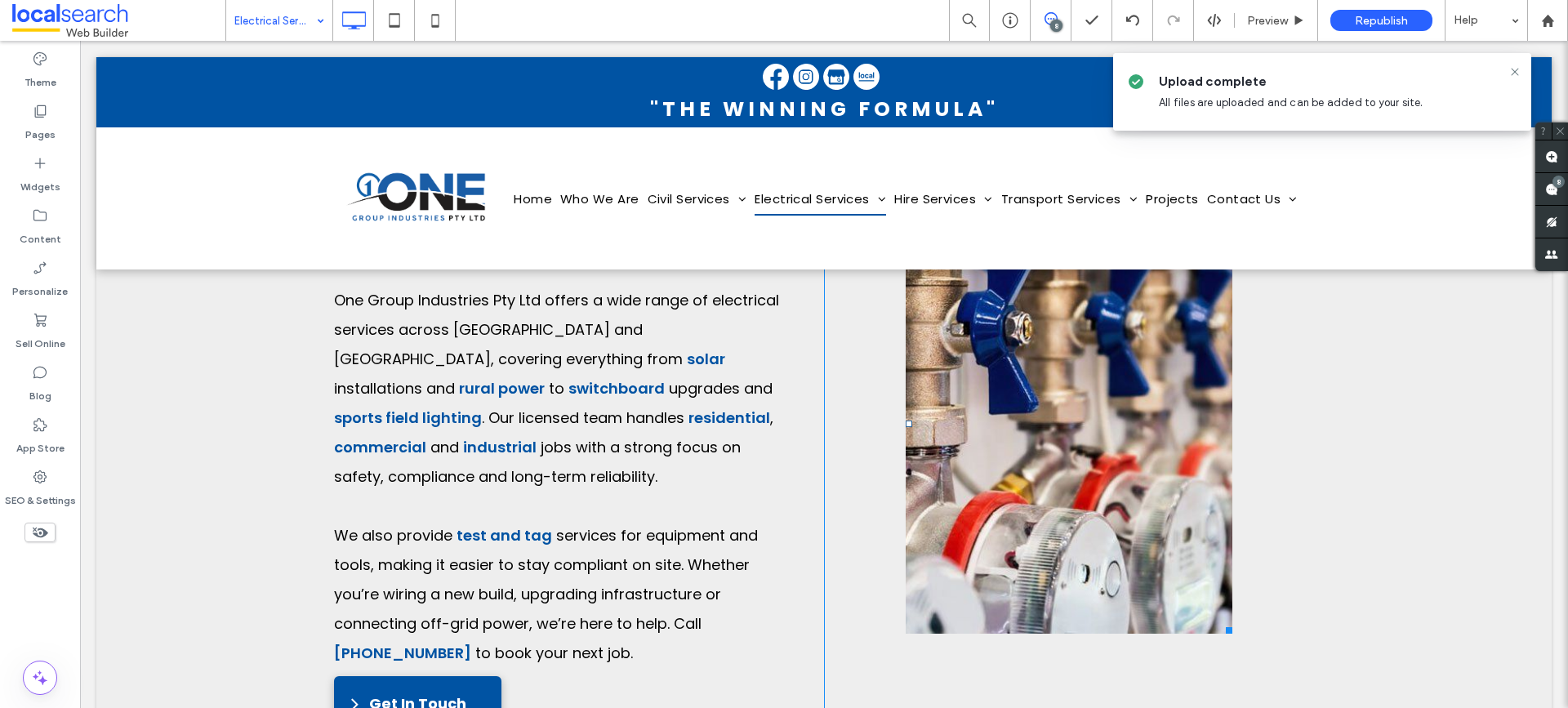 click at bounding box center [1069, 424] 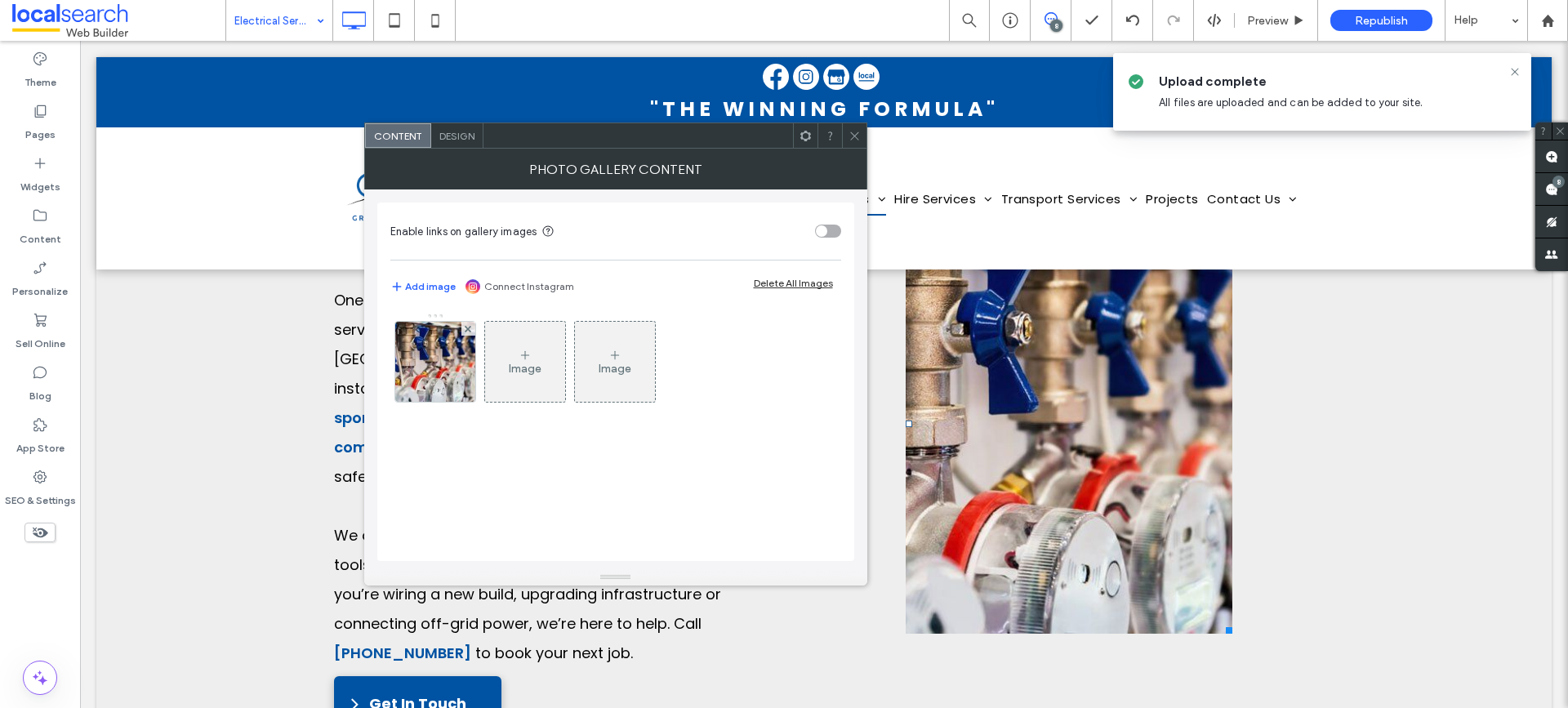 click on "Enable links on gallery images Add image Connect Instagram Delete All Images Image Image" at bounding box center [616, 381] 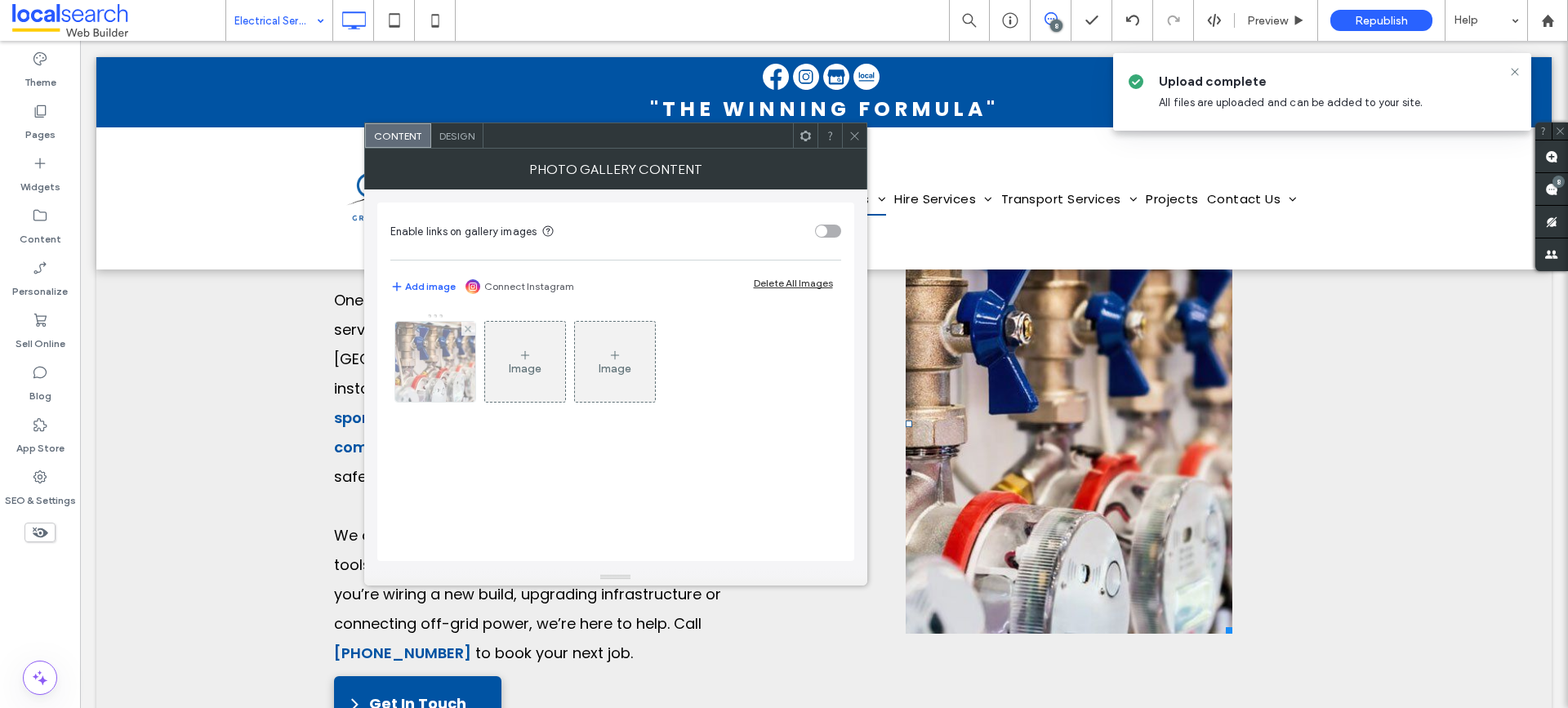 click at bounding box center [435, 362] 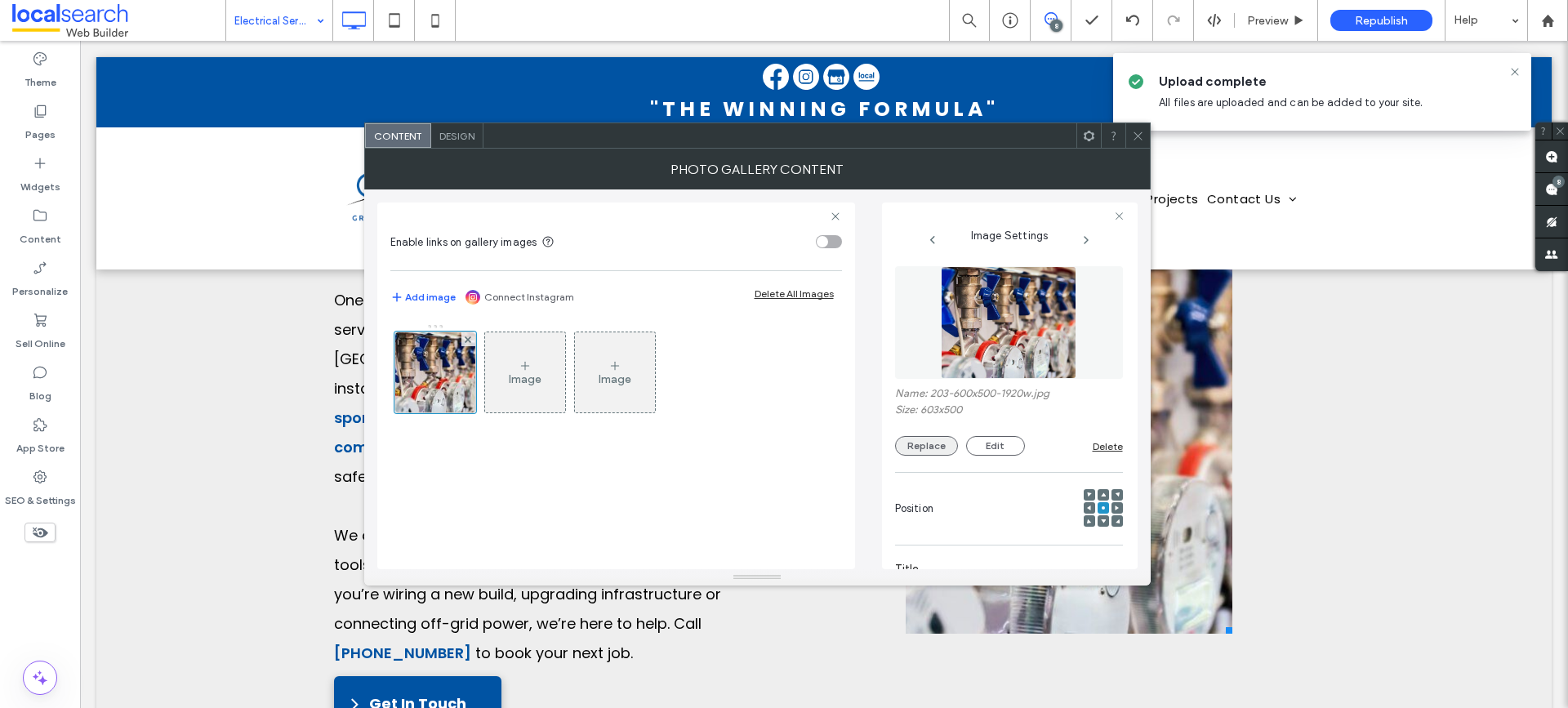 click on "Replace" at bounding box center [926, 446] 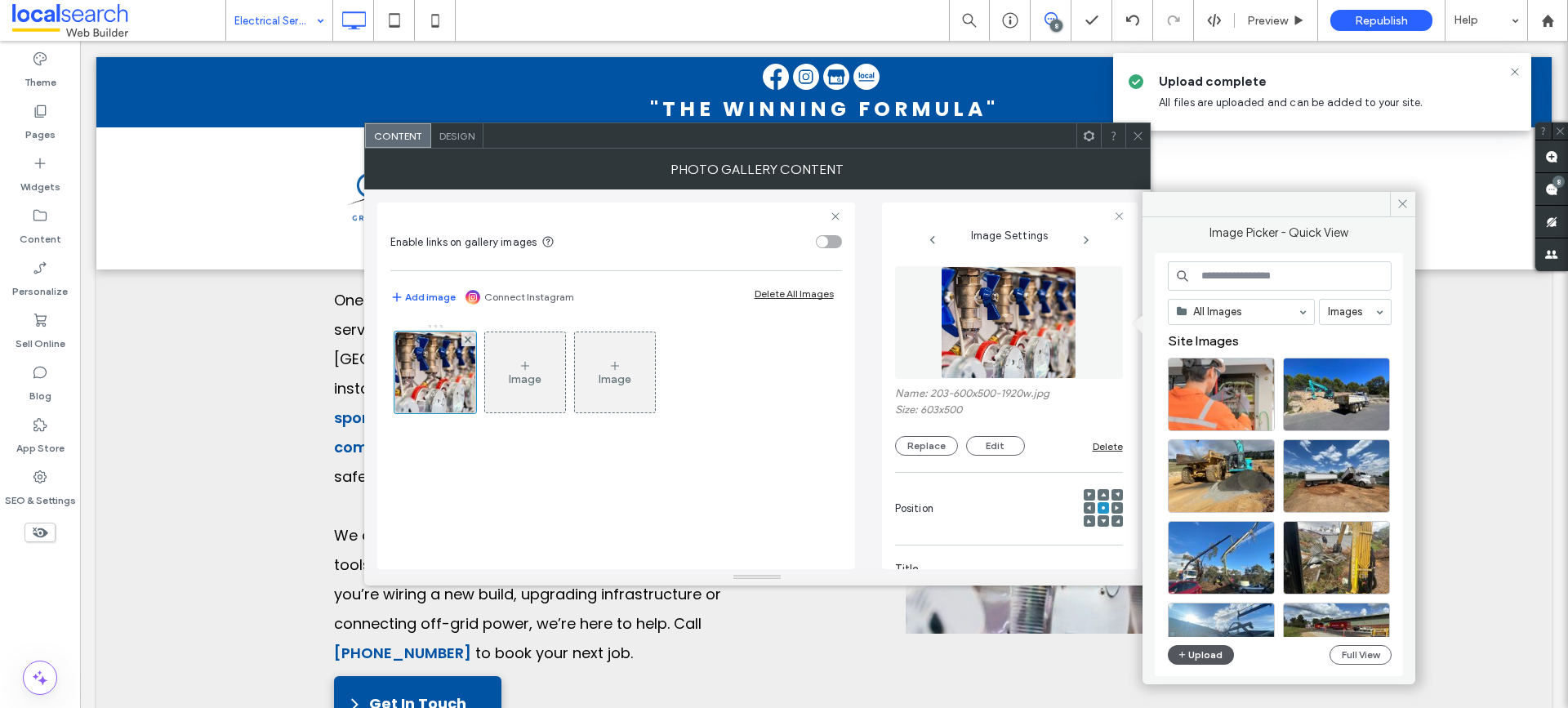 click on "Upload" at bounding box center [1201, 655] 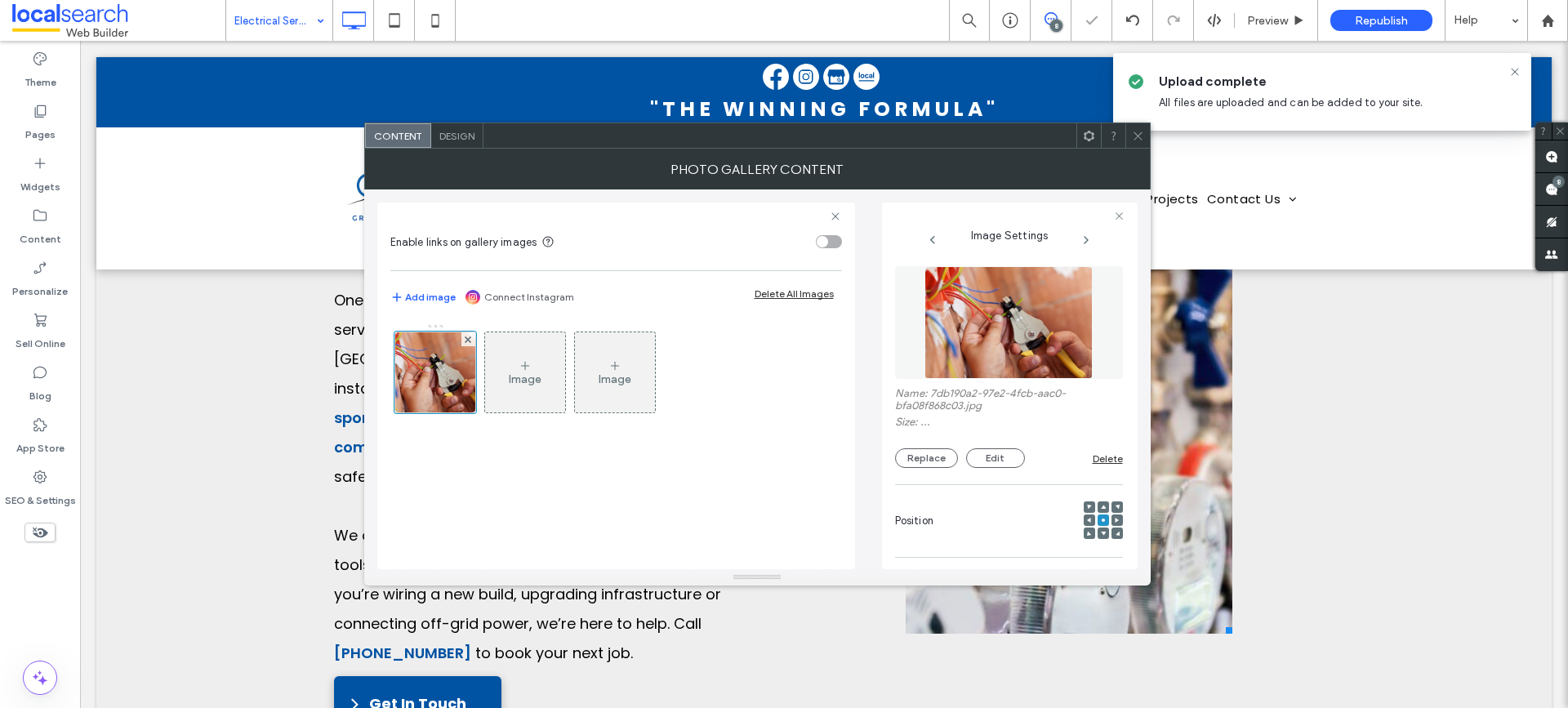 click on "Enable links on gallery images Add image Connect Instagram Delete All Images Image Image Image Settings Name: 7db190a2-97e2-4fcb-aac0-bfa08f868c03.jpg Size: ... Replace Edit Delete Position Title Description Button Image alt text tag All Alt Text" at bounding box center (757, 379) 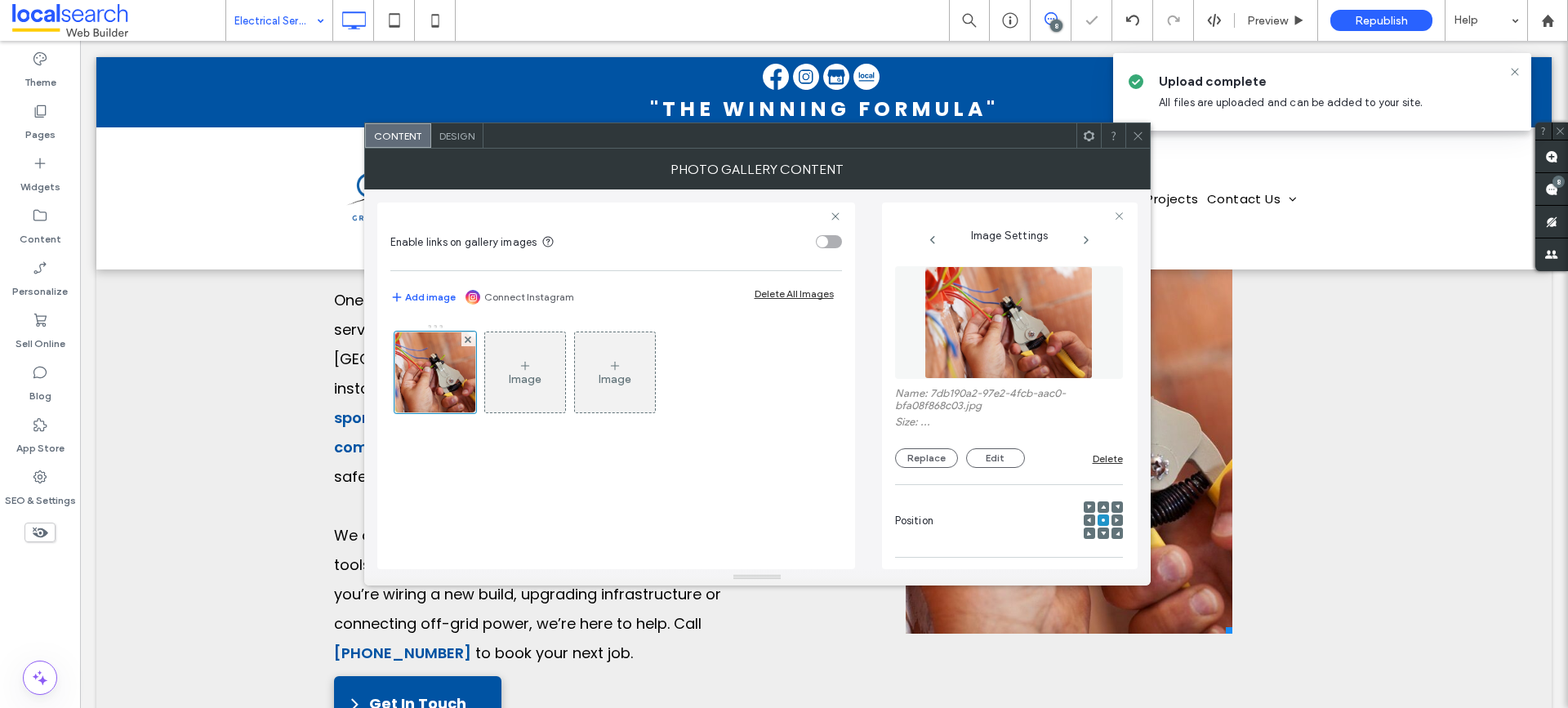 click at bounding box center [829, 242] 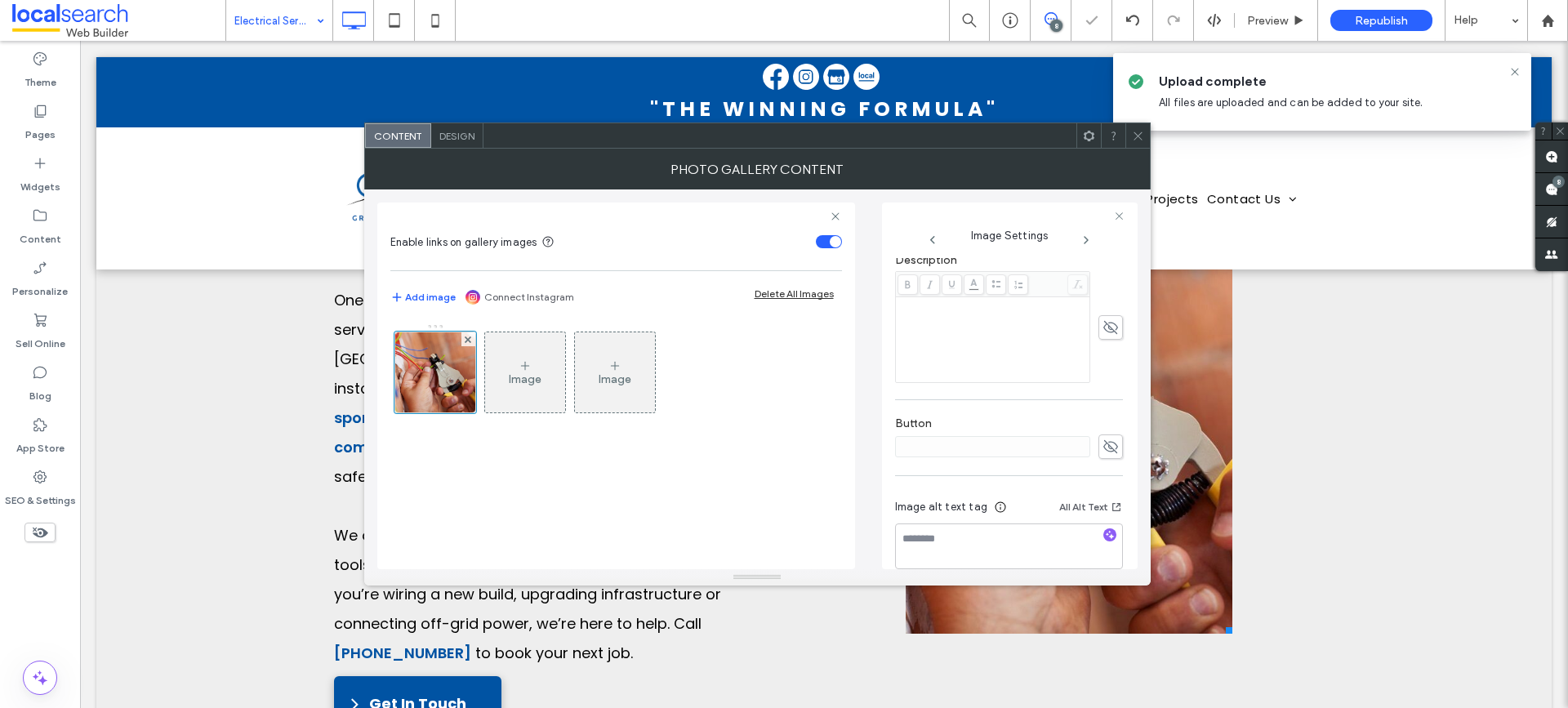 scroll, scrollTop: 456, scrollLeft: 0, axis: vertical 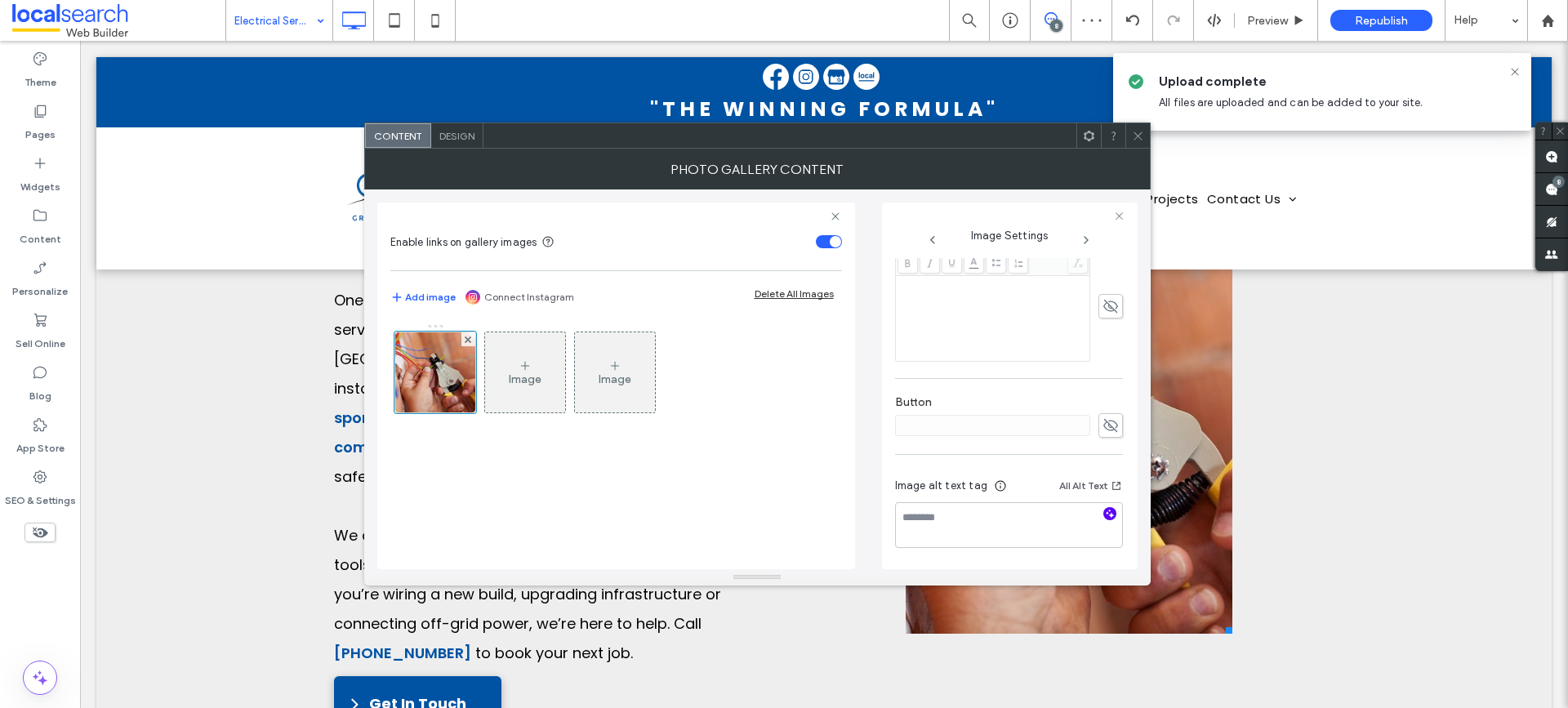 click 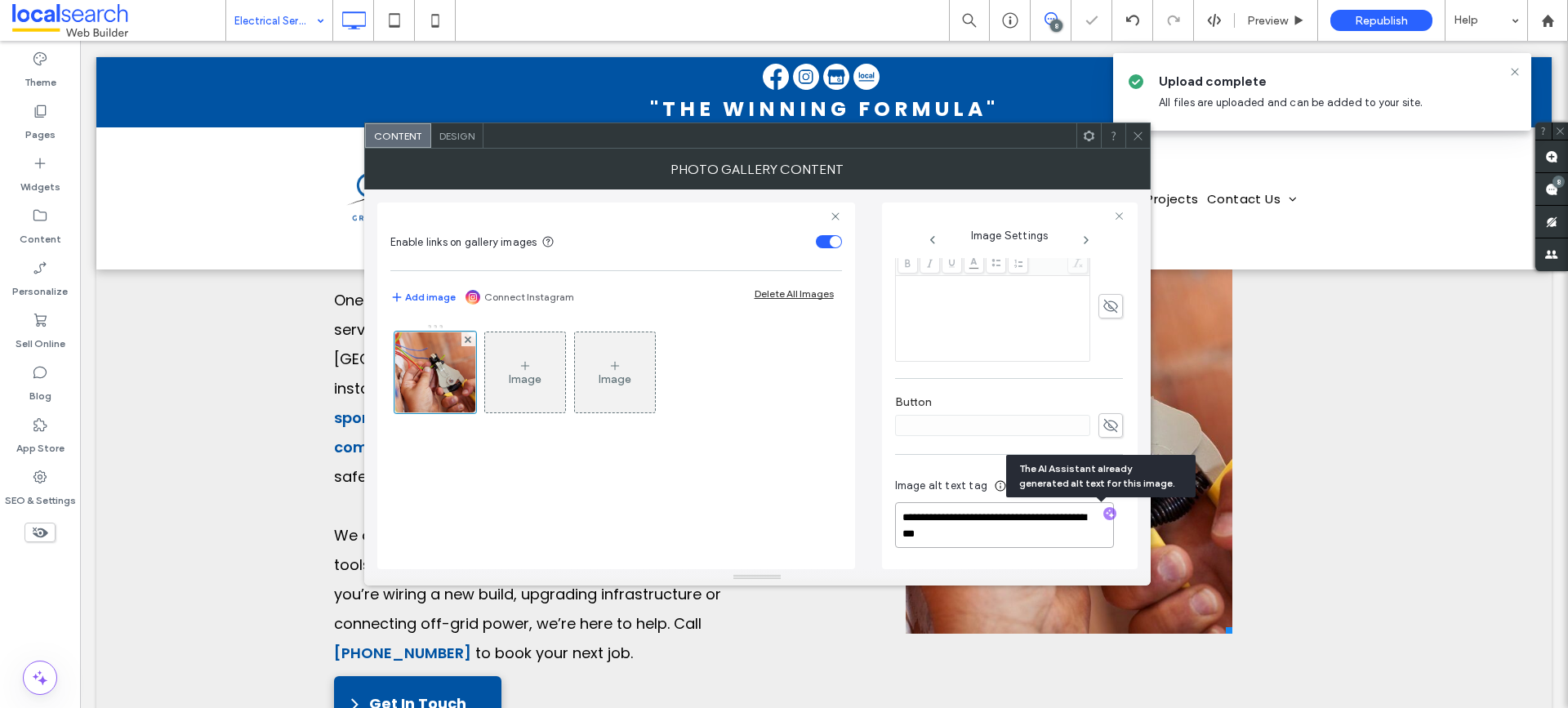 click on "**********" at bounding box center (1004, 525) 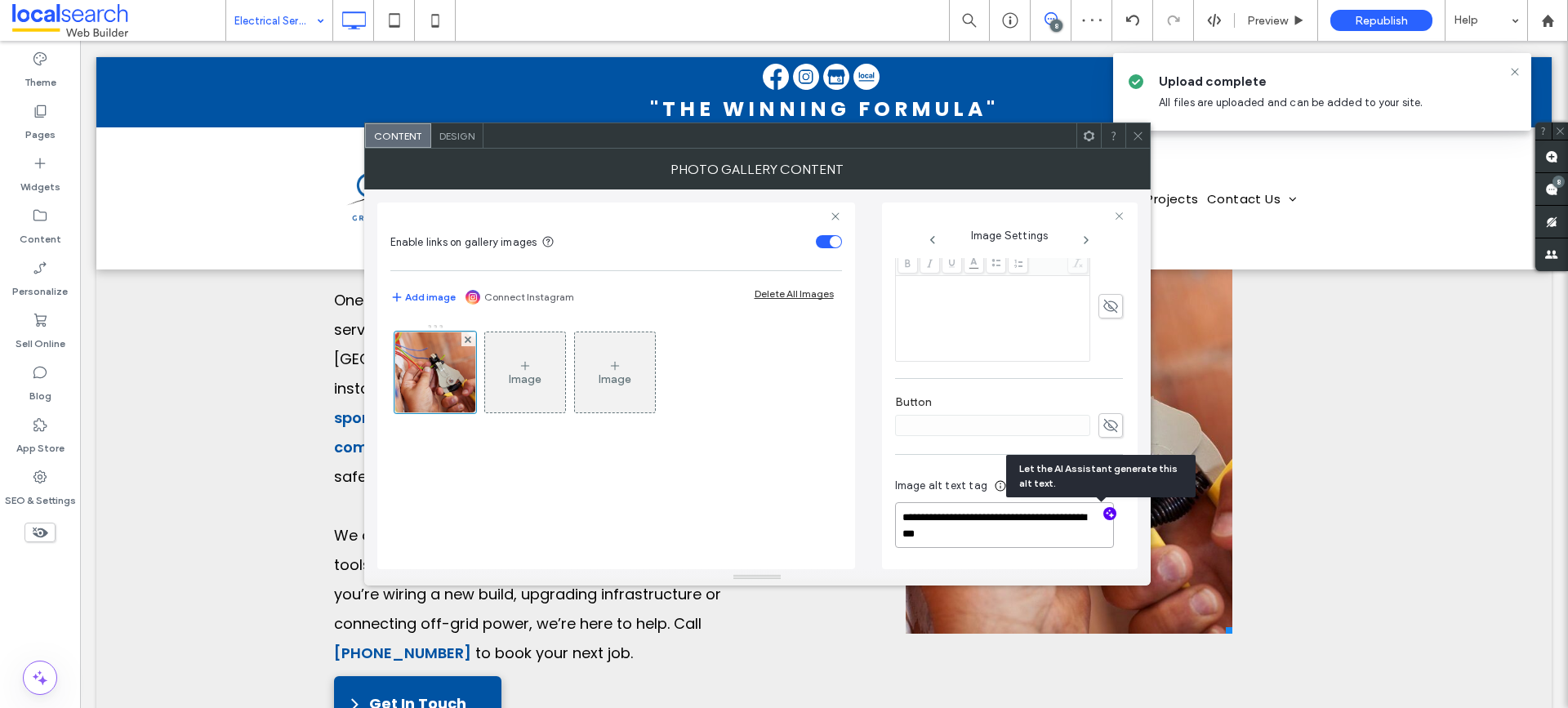 paste on "**********" 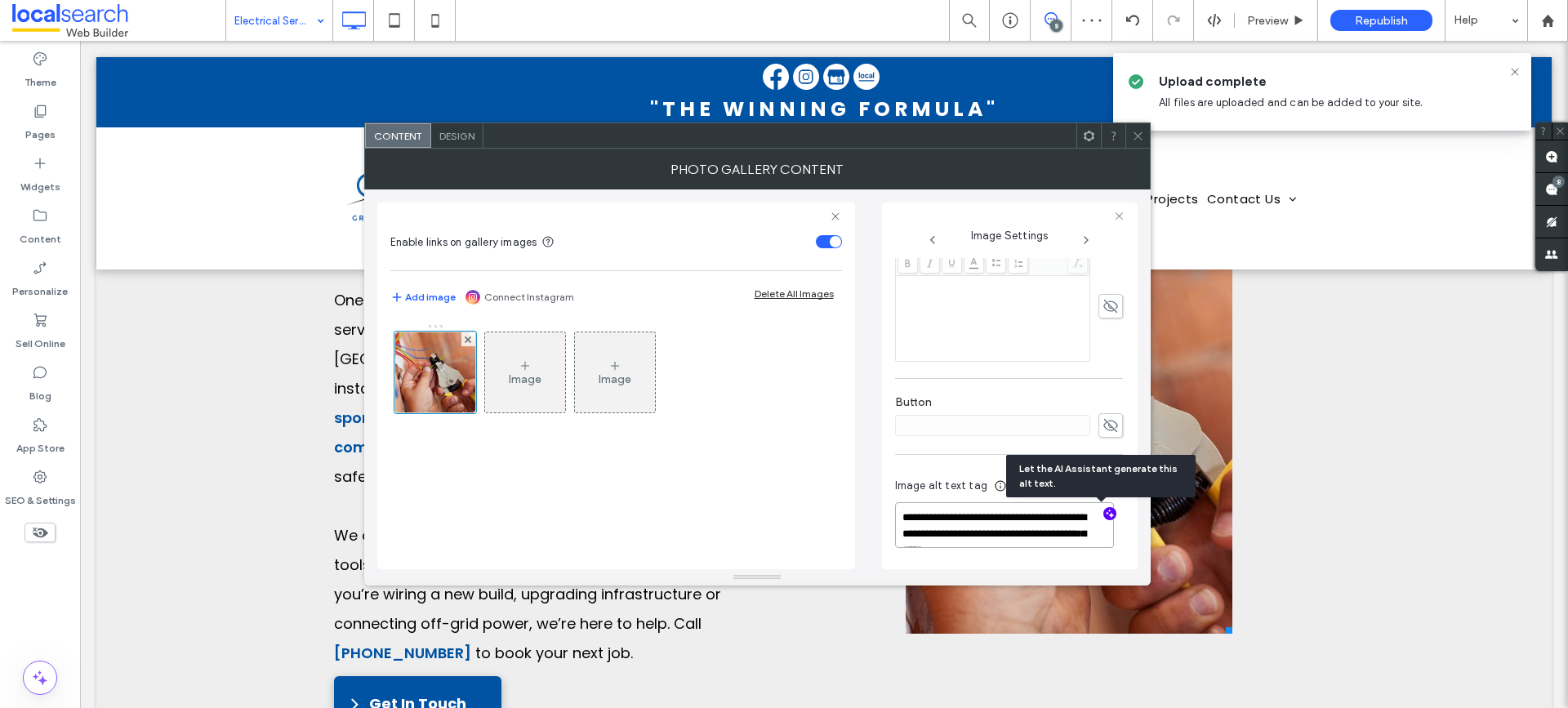 scroll, scrollTop: 2, scrollLeft: 0, axis: vertical 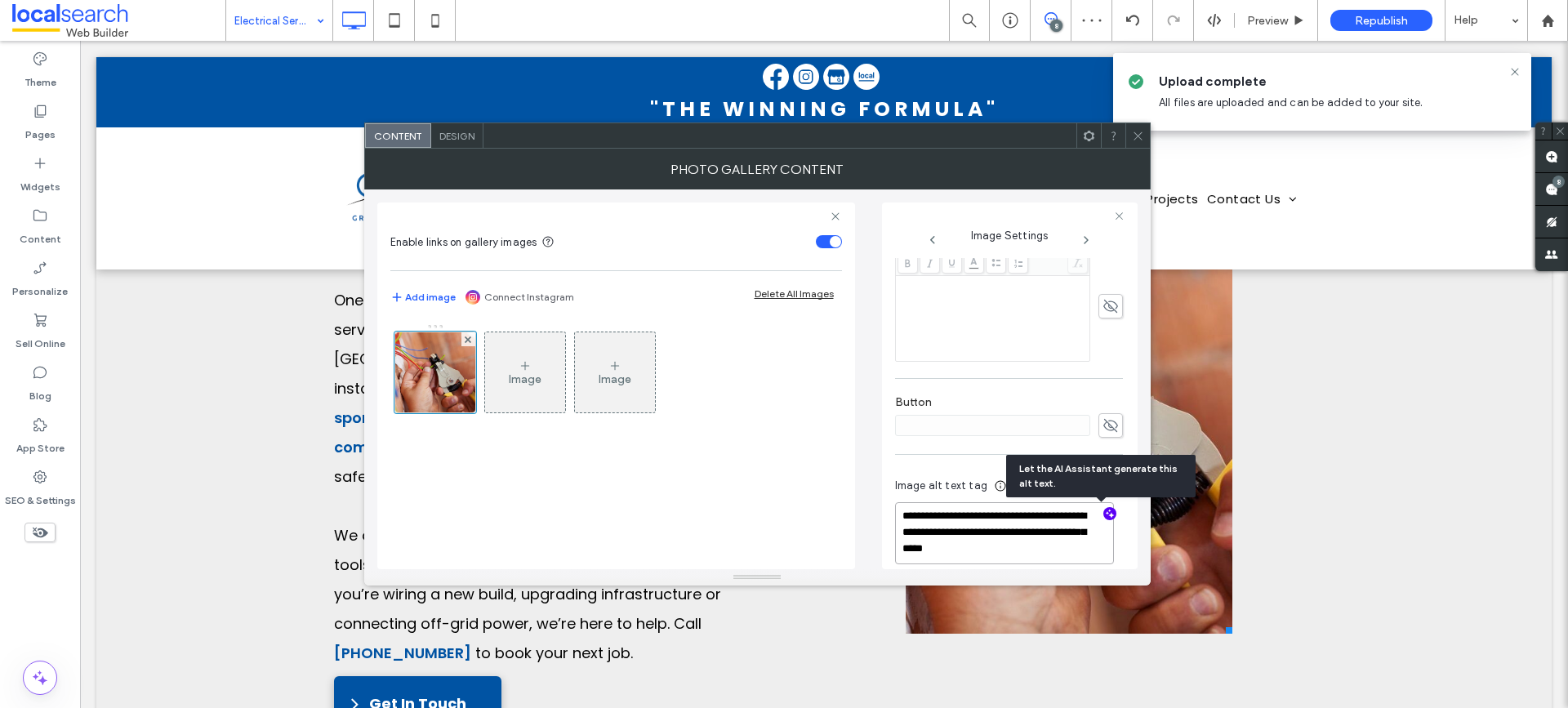 type on "**********" 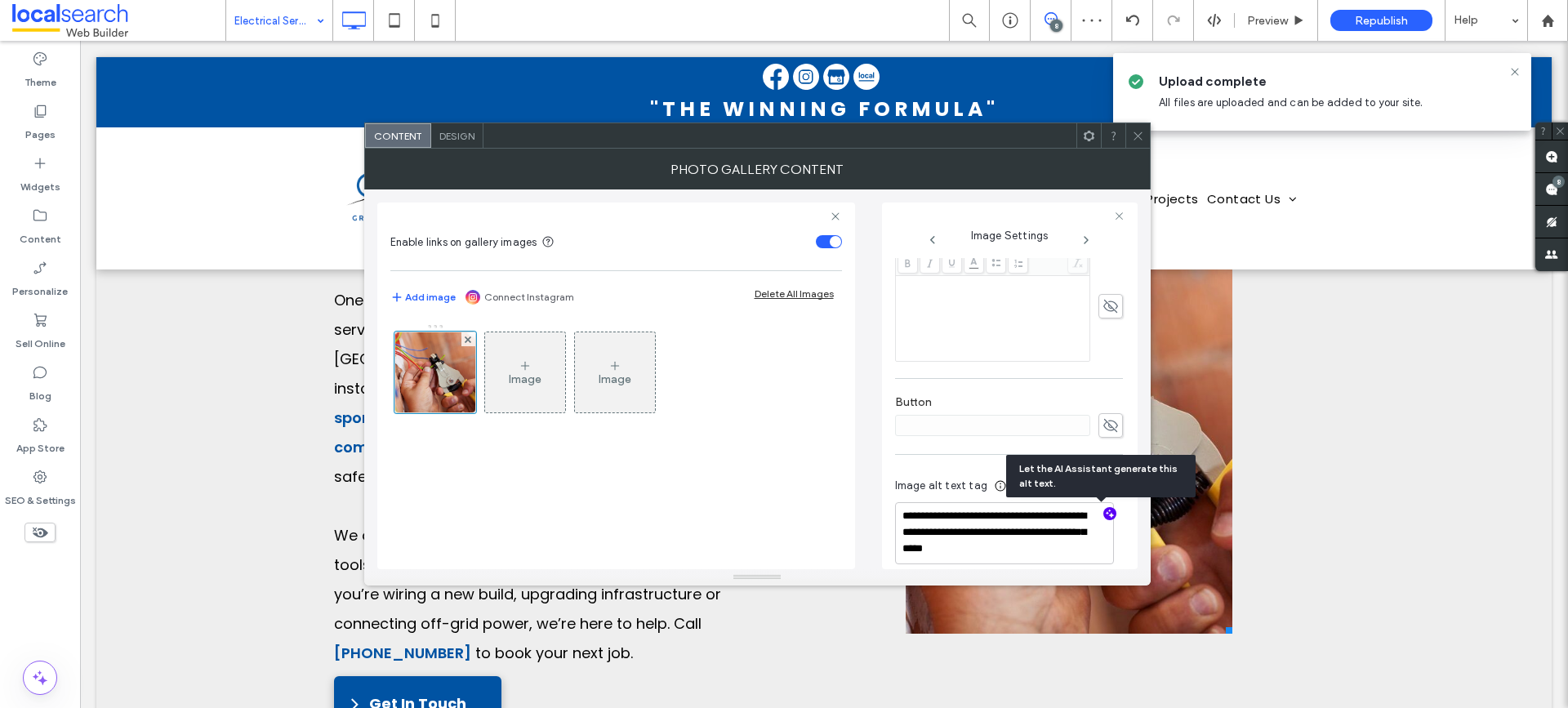 click at bounding box center (1138, 136) 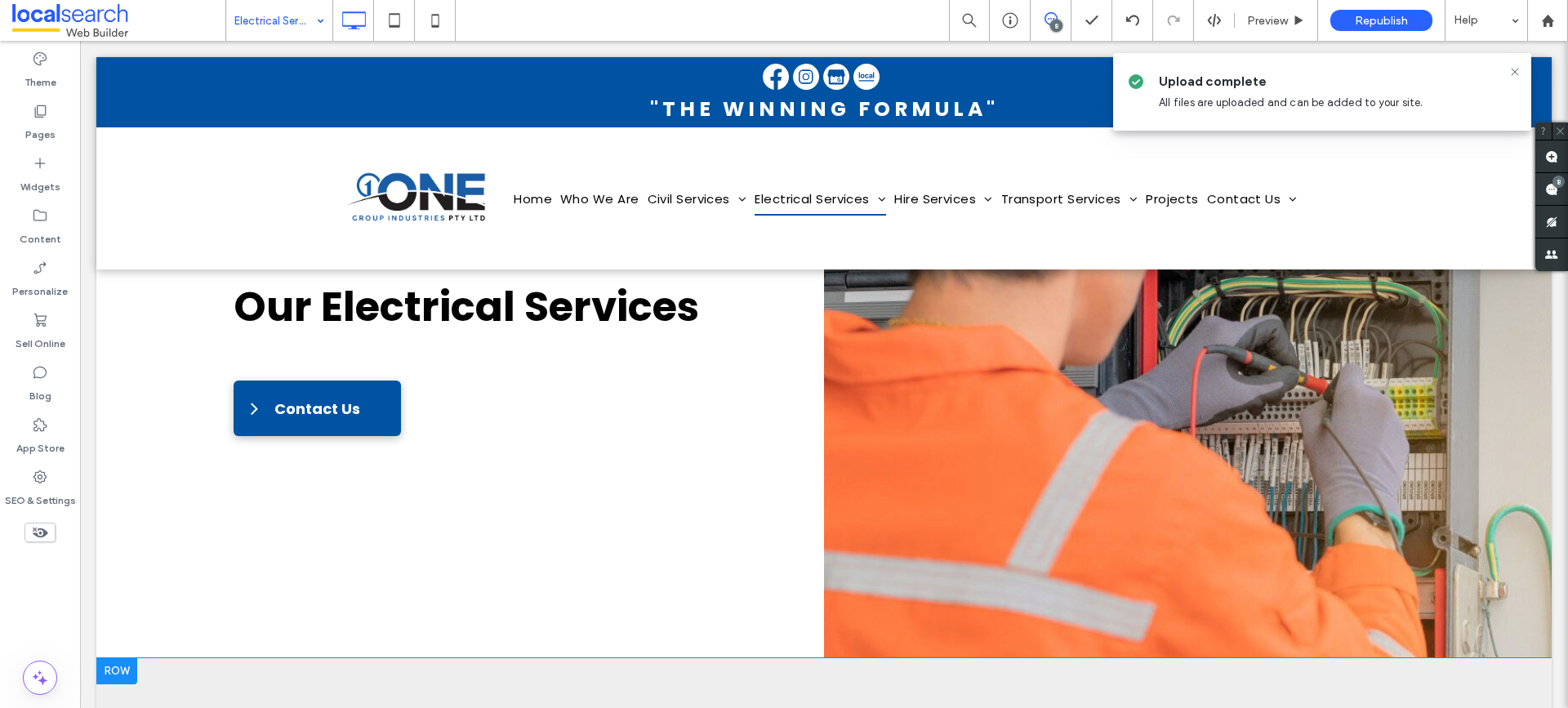 scroll, scrollTop: 0, scrollLeft: 0, axis: both 